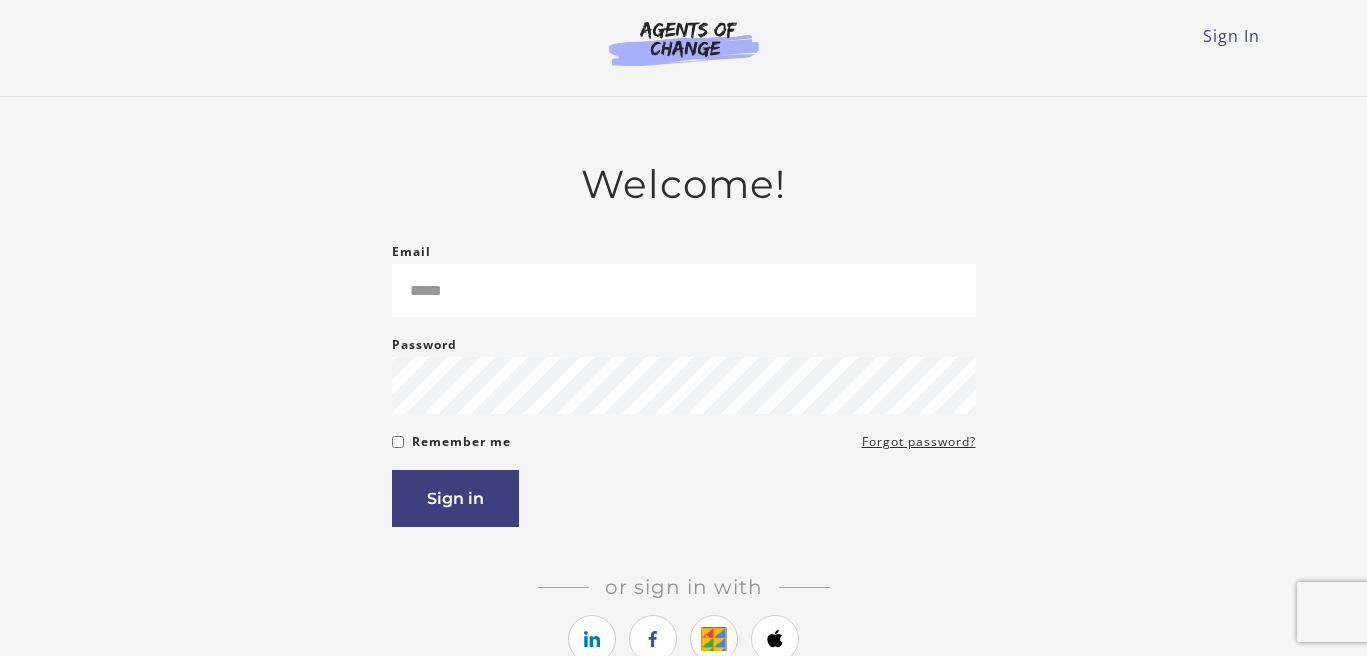 scroll, scrollTop: 0, scrollLeft: 0, axis: both 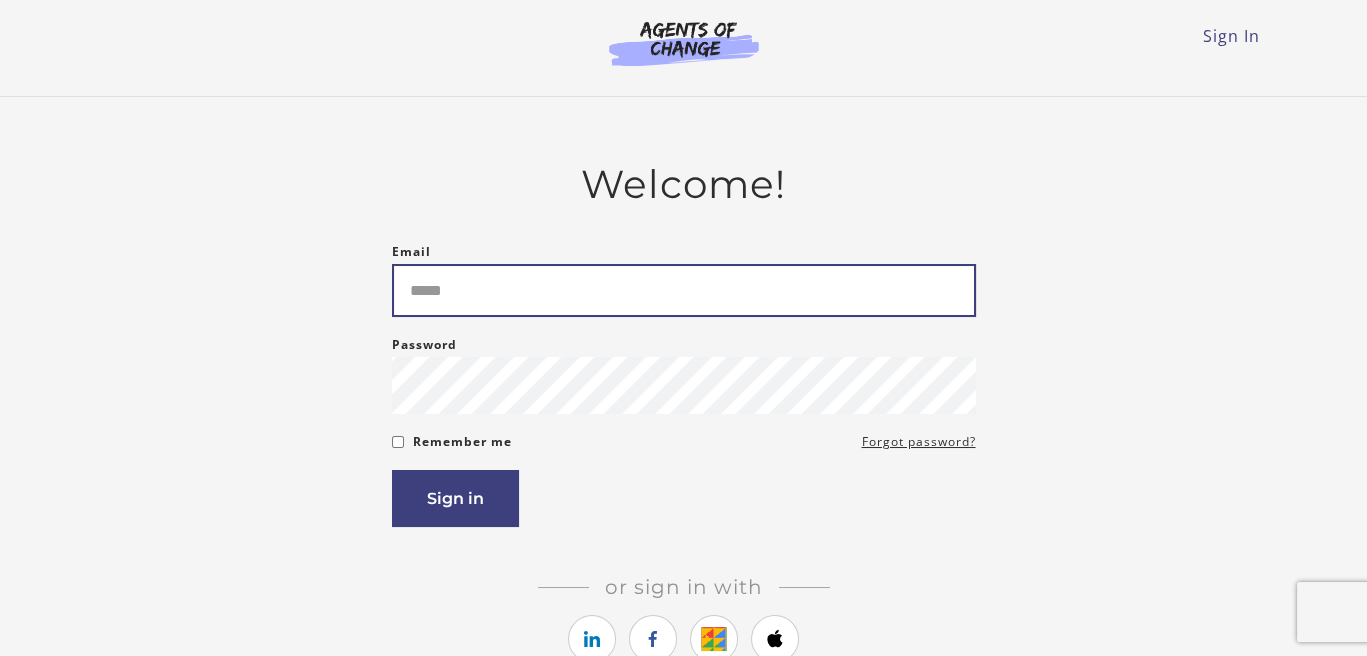 click on "Email" at bounding box center (684, 290) 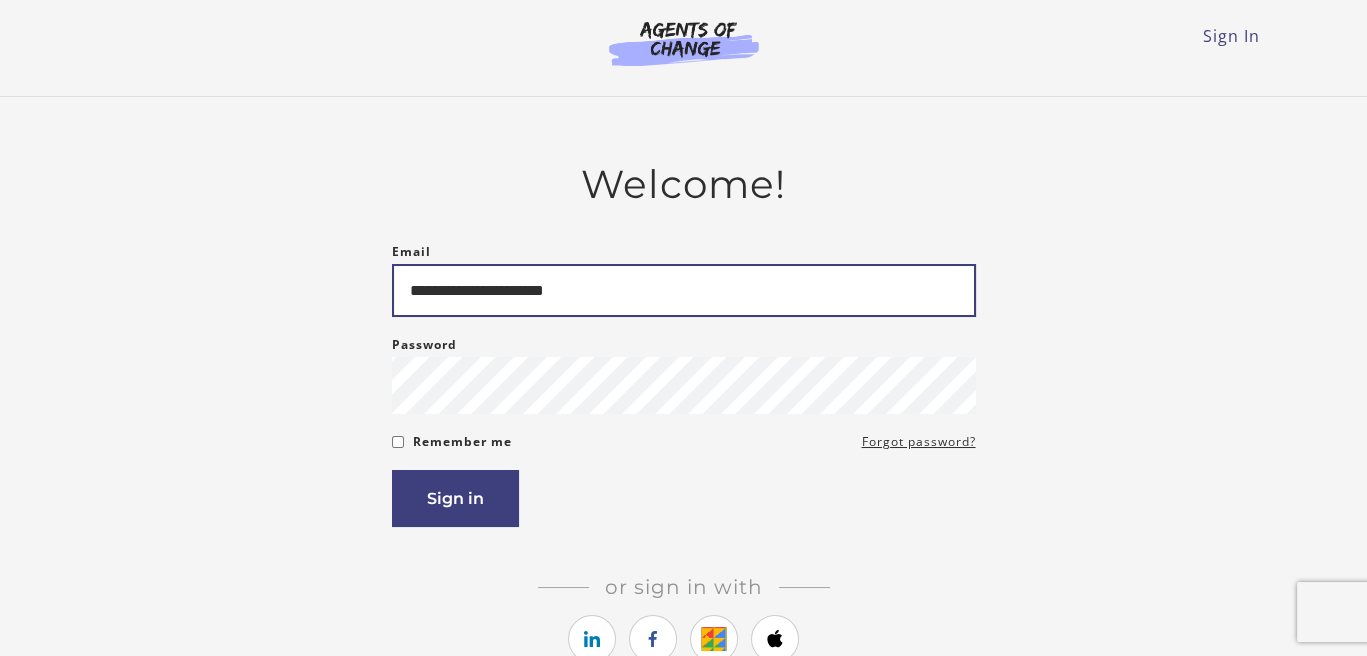 type on "**********" 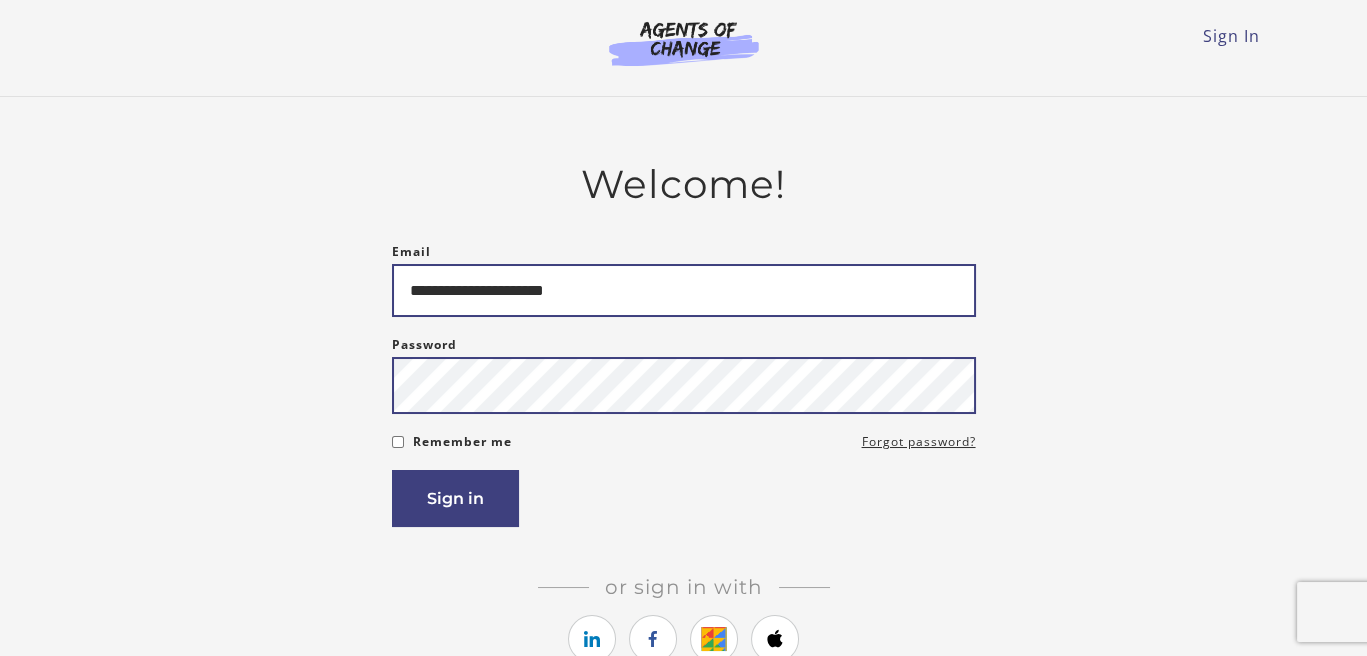 click on "Sign in" at bounding box center (455, 498) 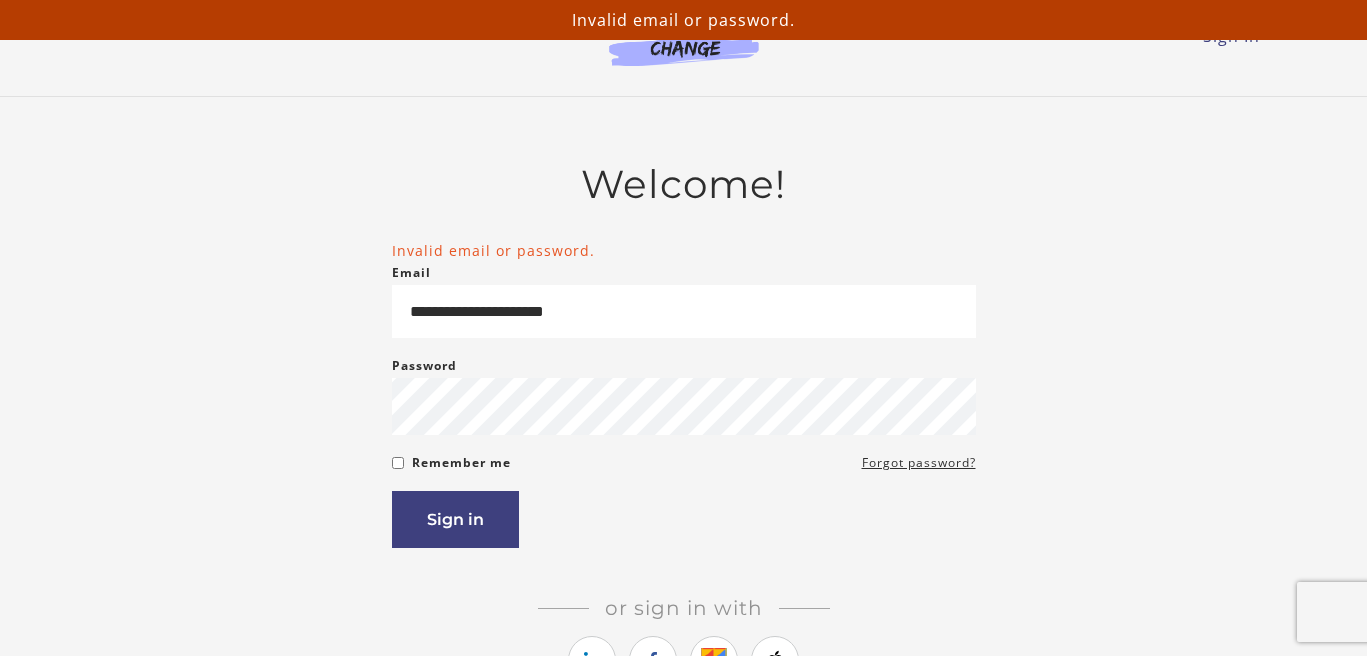 scroll, scrollTop: 0, scrollLeft: 0, axis: both 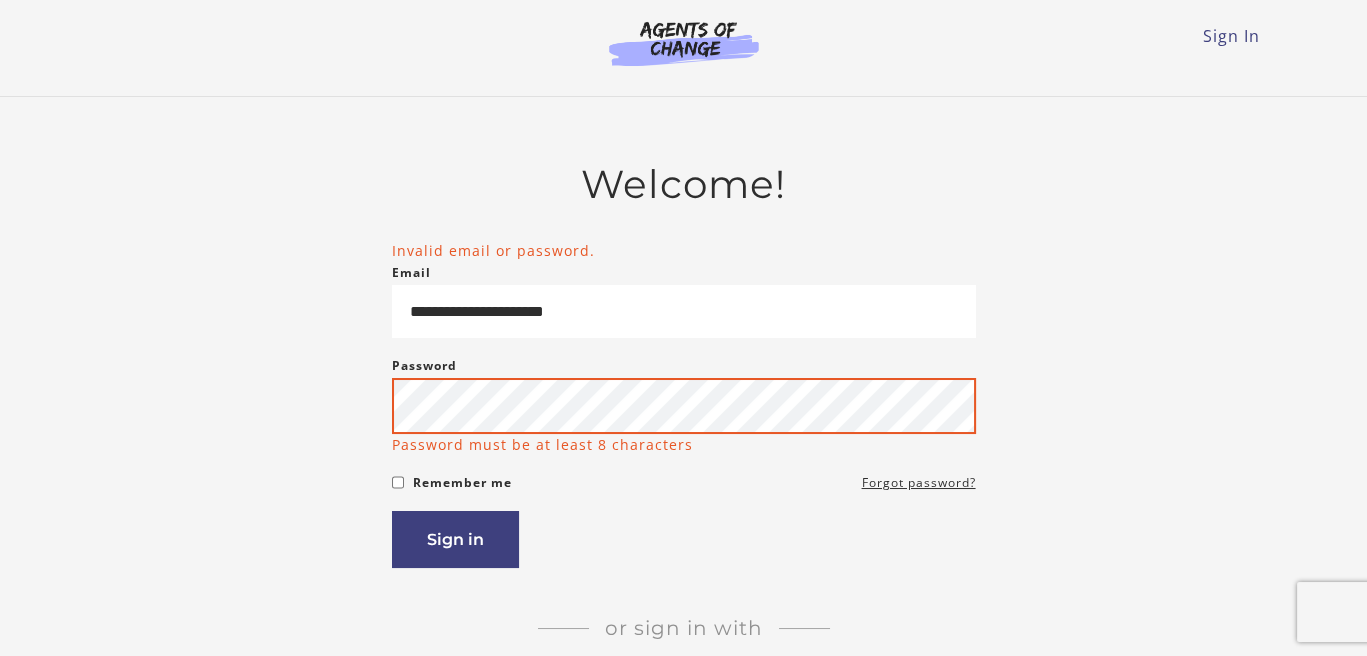 click on "Sign in" at bounding box center [455, 539] 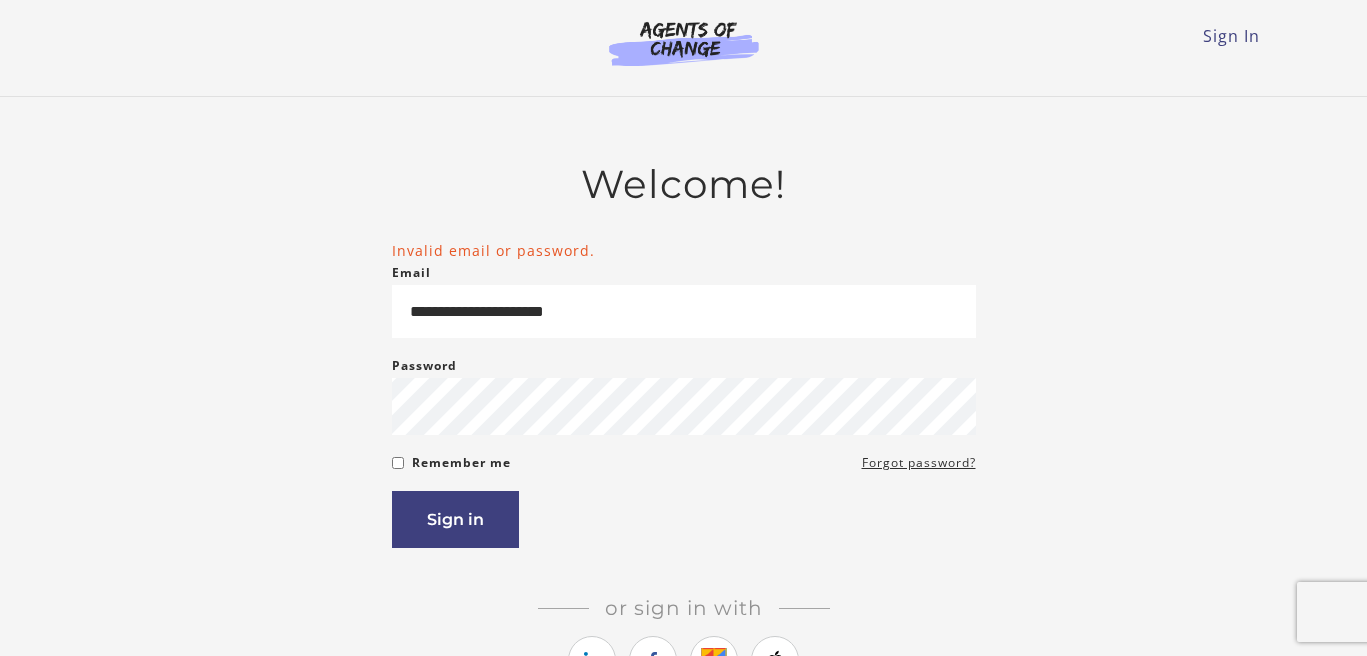 scroll, scrollTop: 0, scrollLeft: 0, axis: both 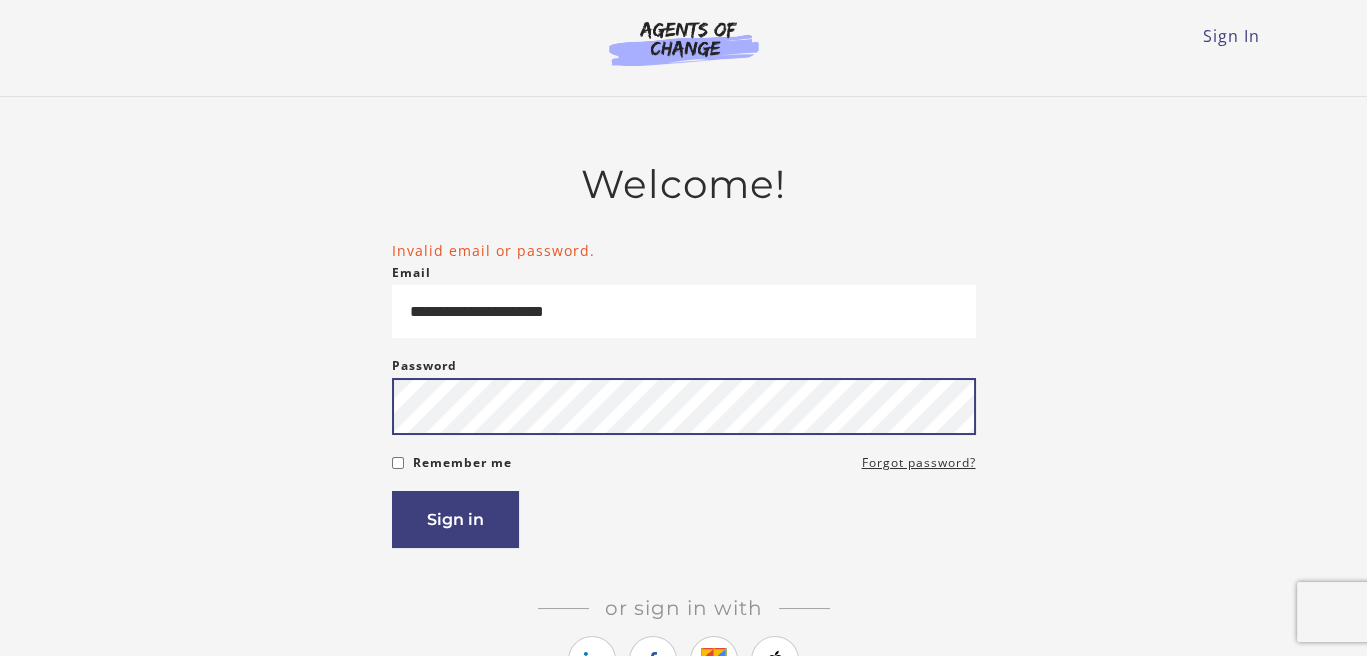 click on "Sign in" at bounding box center [455, 519] 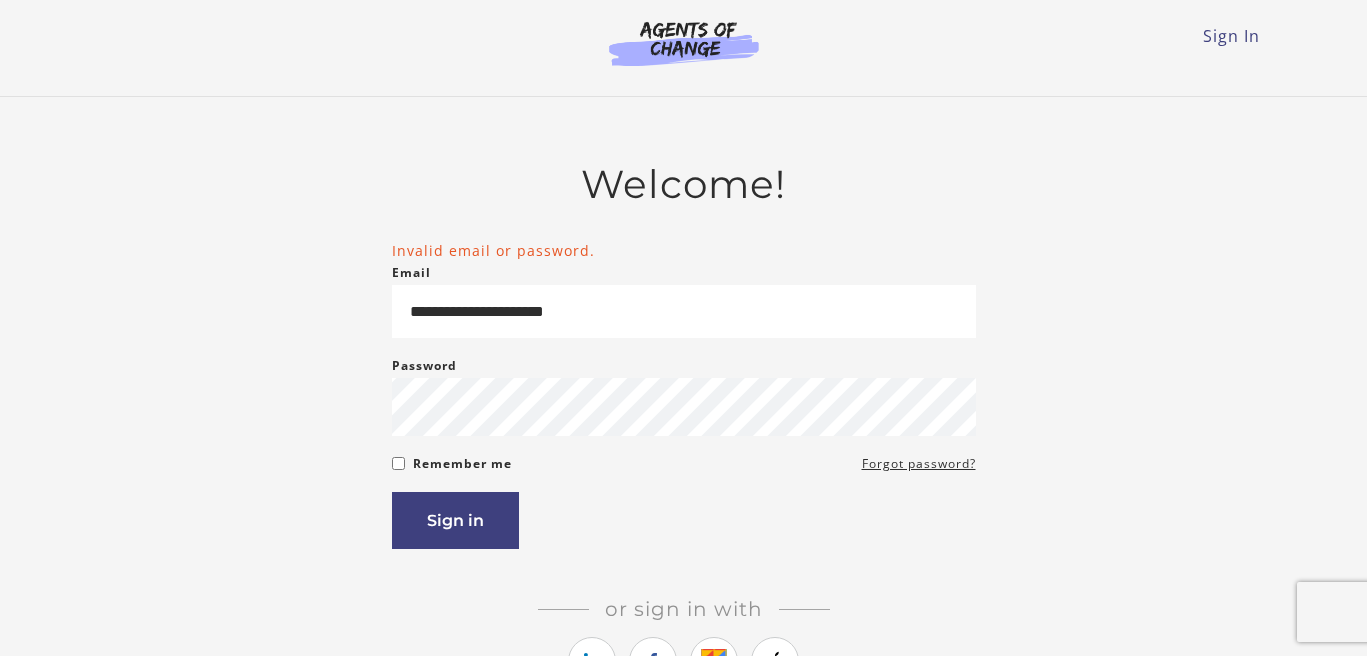 scroll, scrollTop: 0, scrollLeft: 0, axis: both 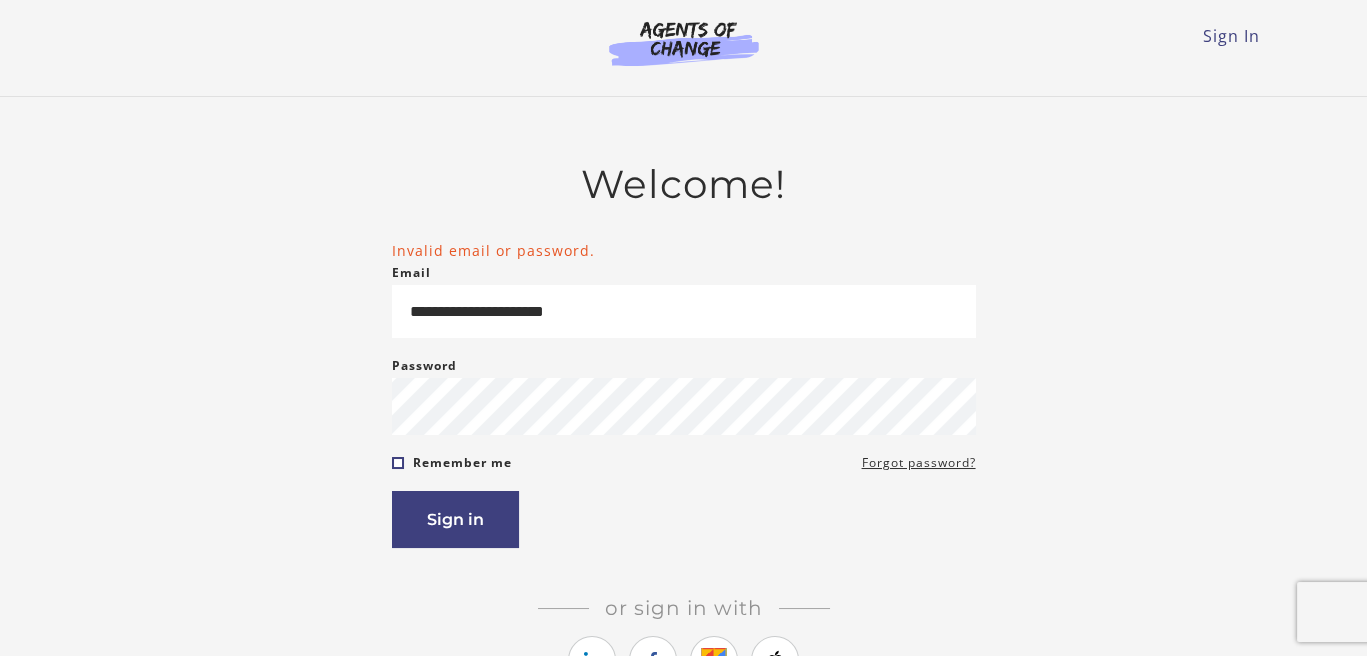 click on "**********" at bounding box center [684, 394] 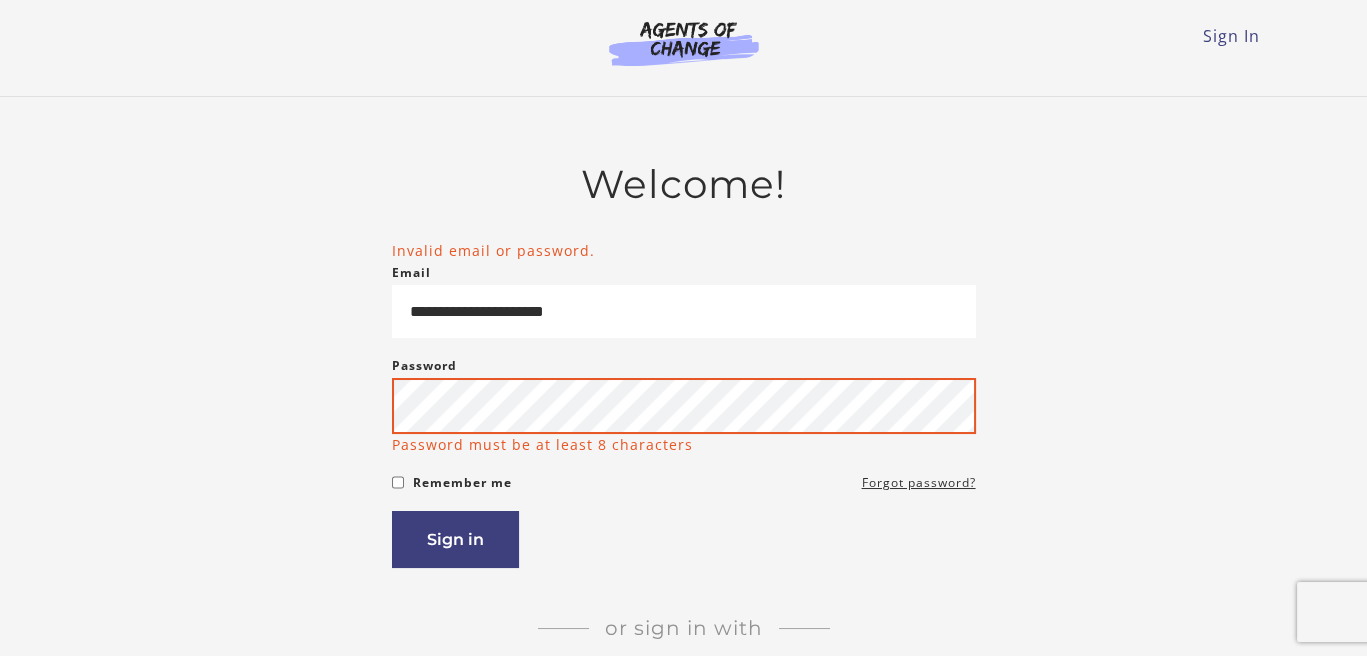 click on "Sign in" at bounding box center (455, 539) 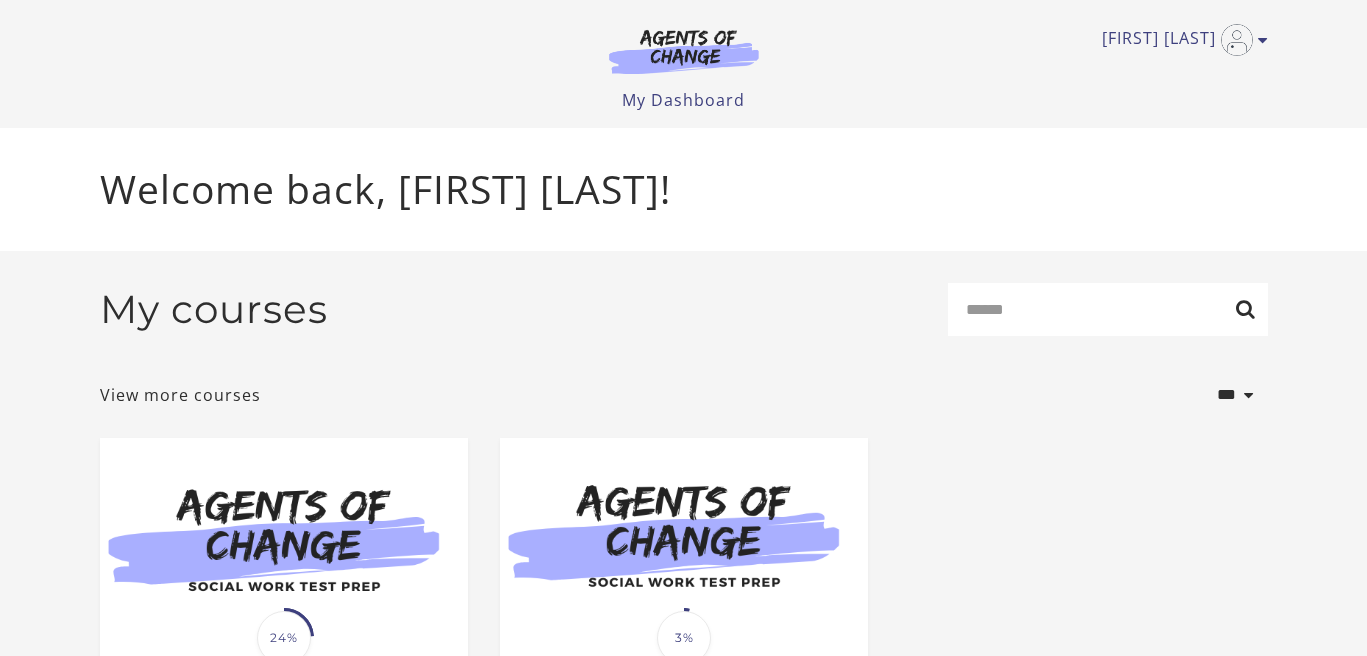 scroll, scrollTop: 0, scrollLeft: 0, axis: both 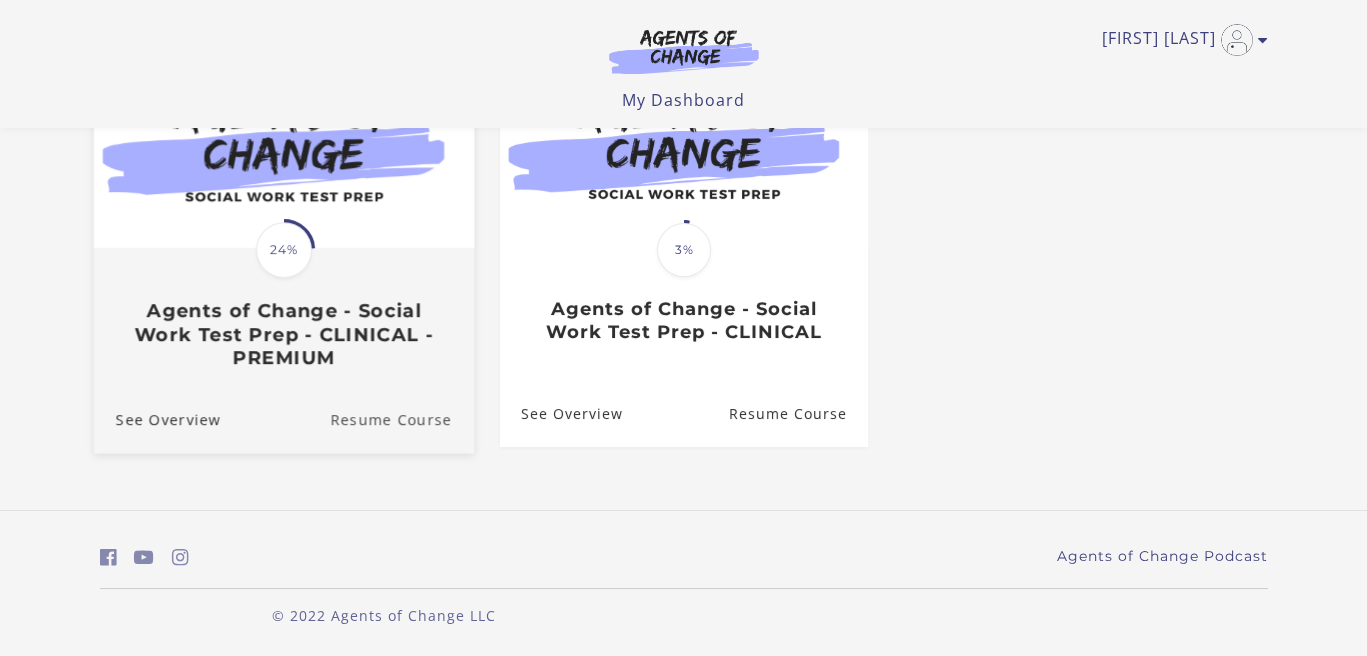click on "Resume Course" at bounding box center [402, 419] 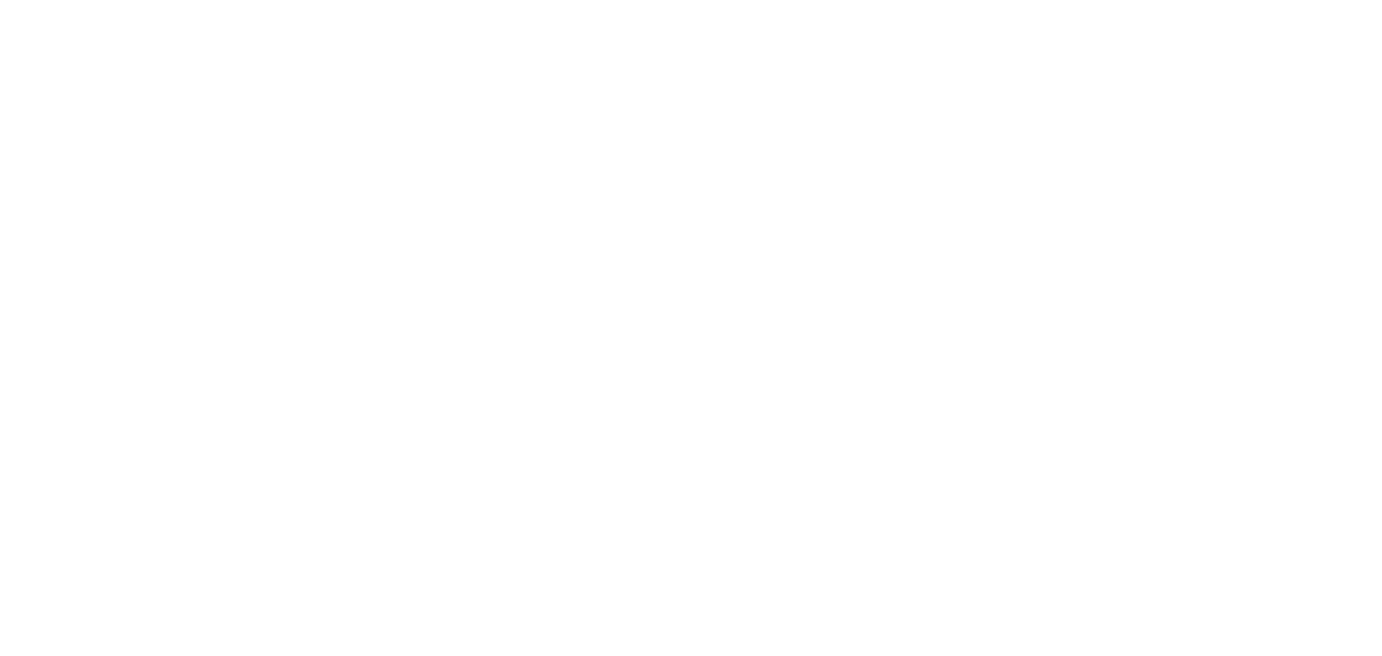 scroll, scrollTop: 0, scrollLeft: 0, axis: both 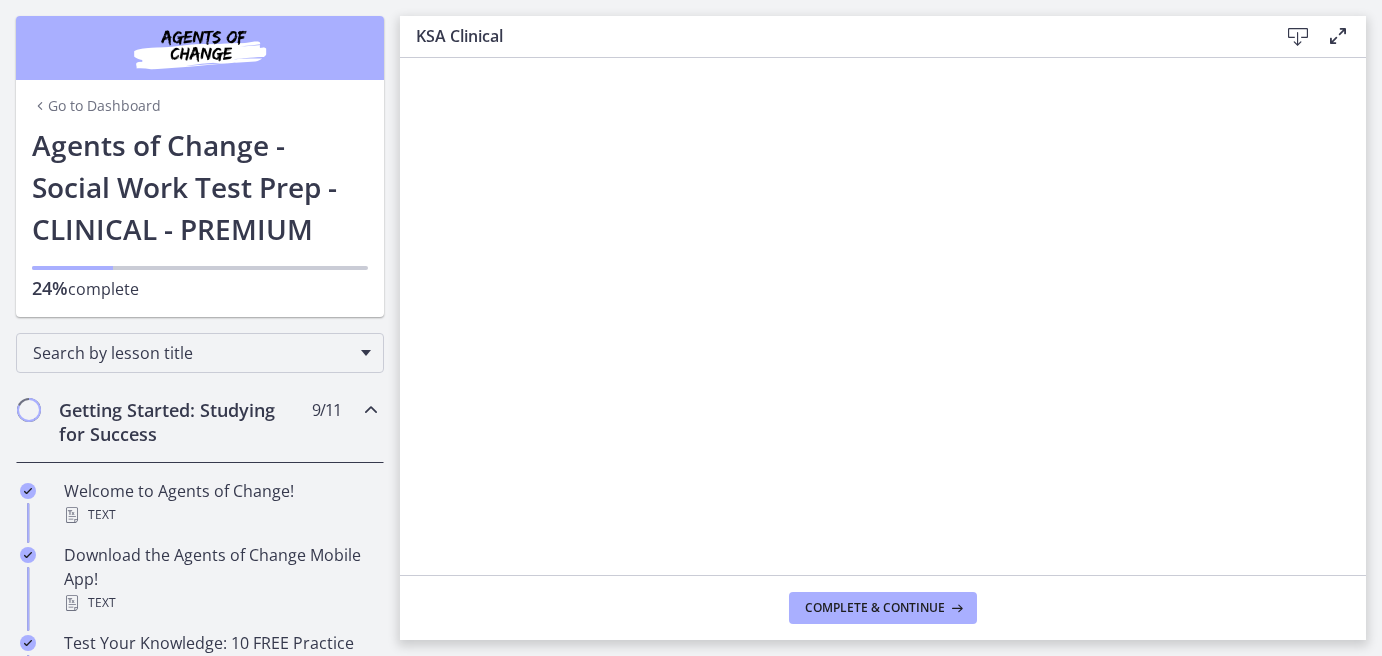click on "Go to Dashboard" at bounding box center (96, 106) 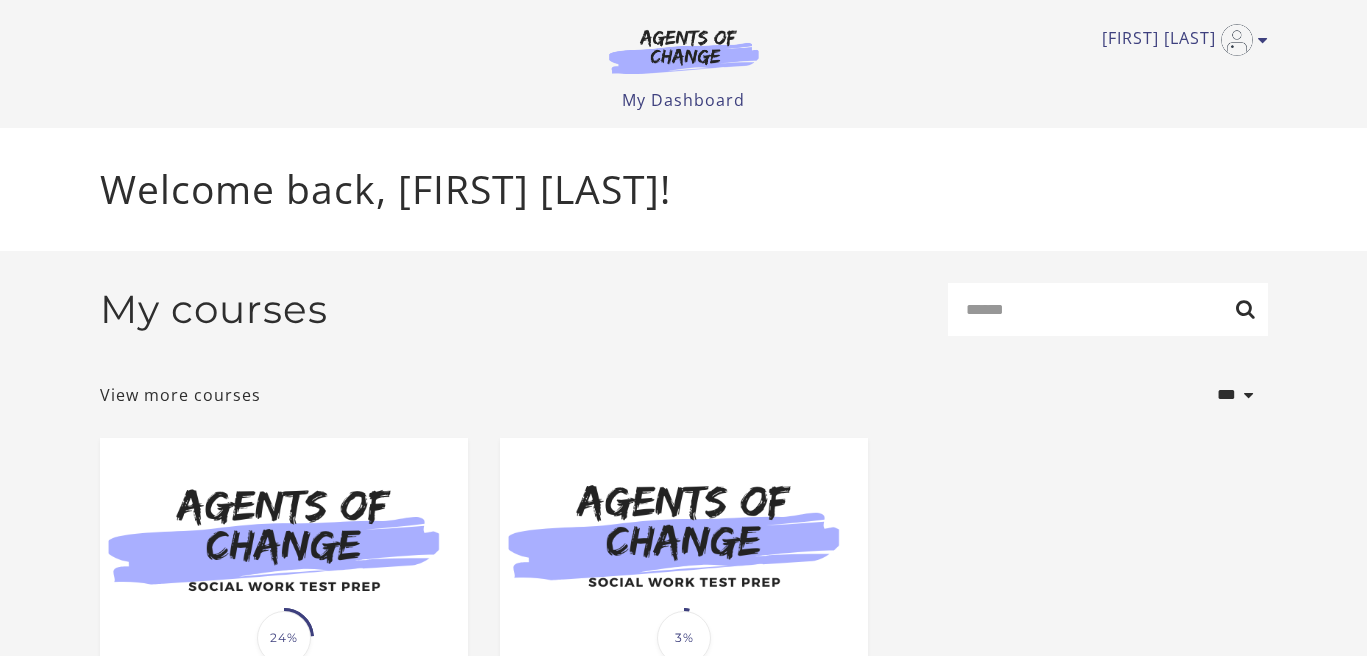 scroll, scrollTop: 0, scrollLeft: 0, axis: both 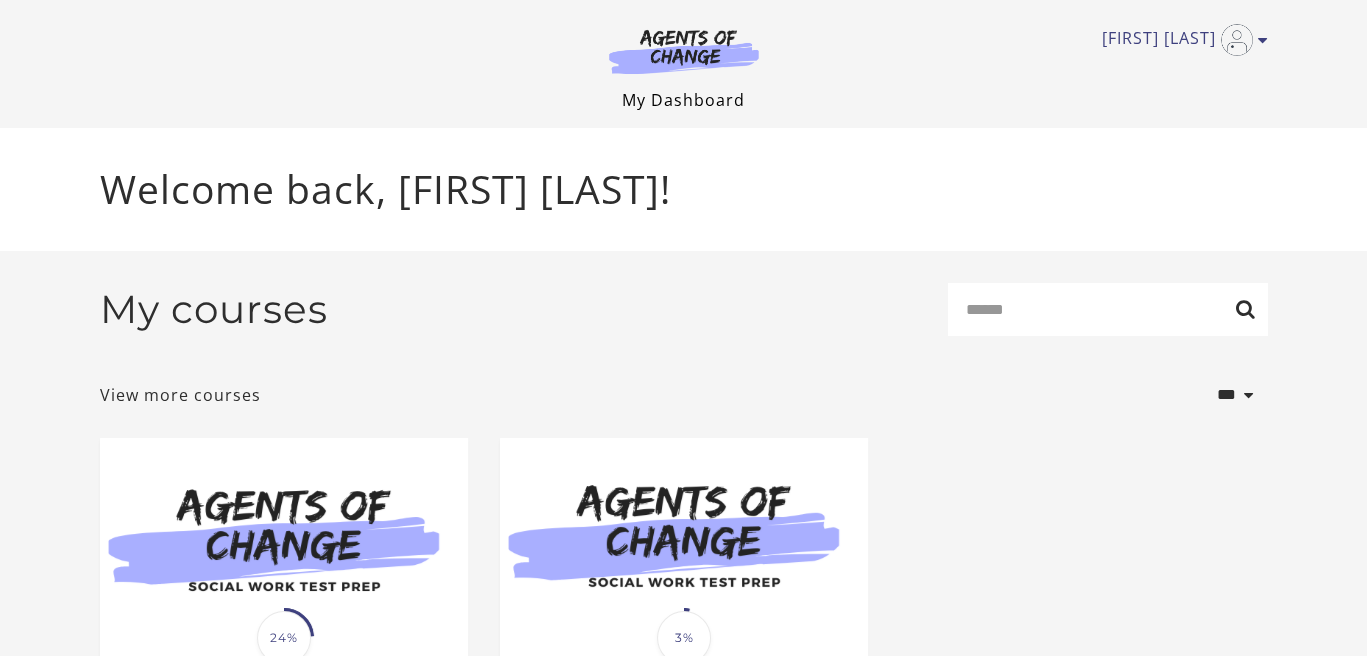 click on "My Dashboard" at bounding box center [683, 100] 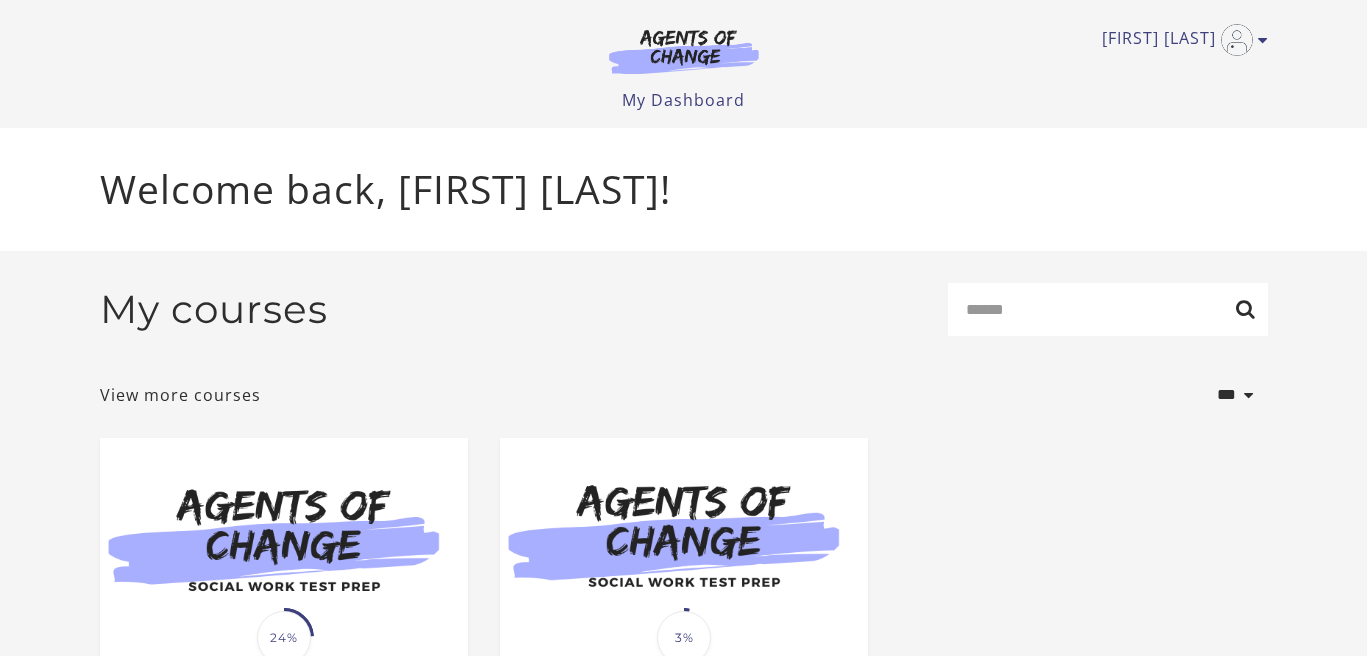 scroll, scrollTop: 0, scrollLeft: 0, axis: both 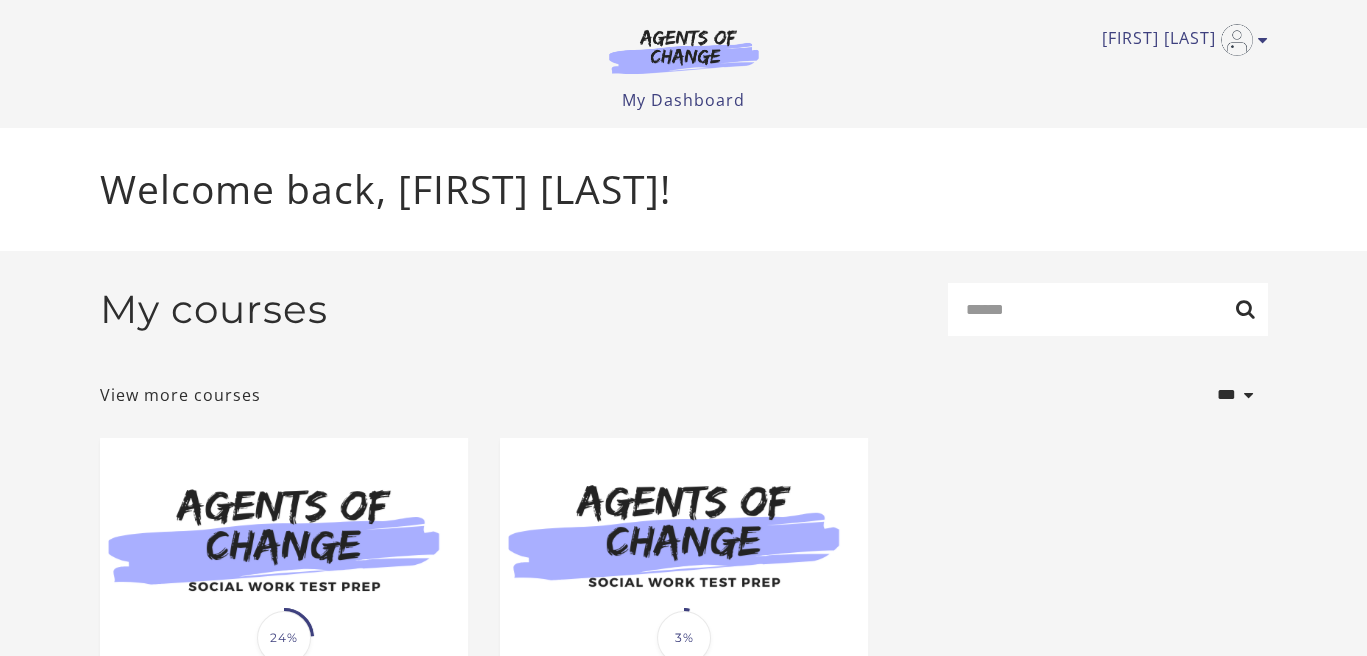 click at bounding box center [684, 51] 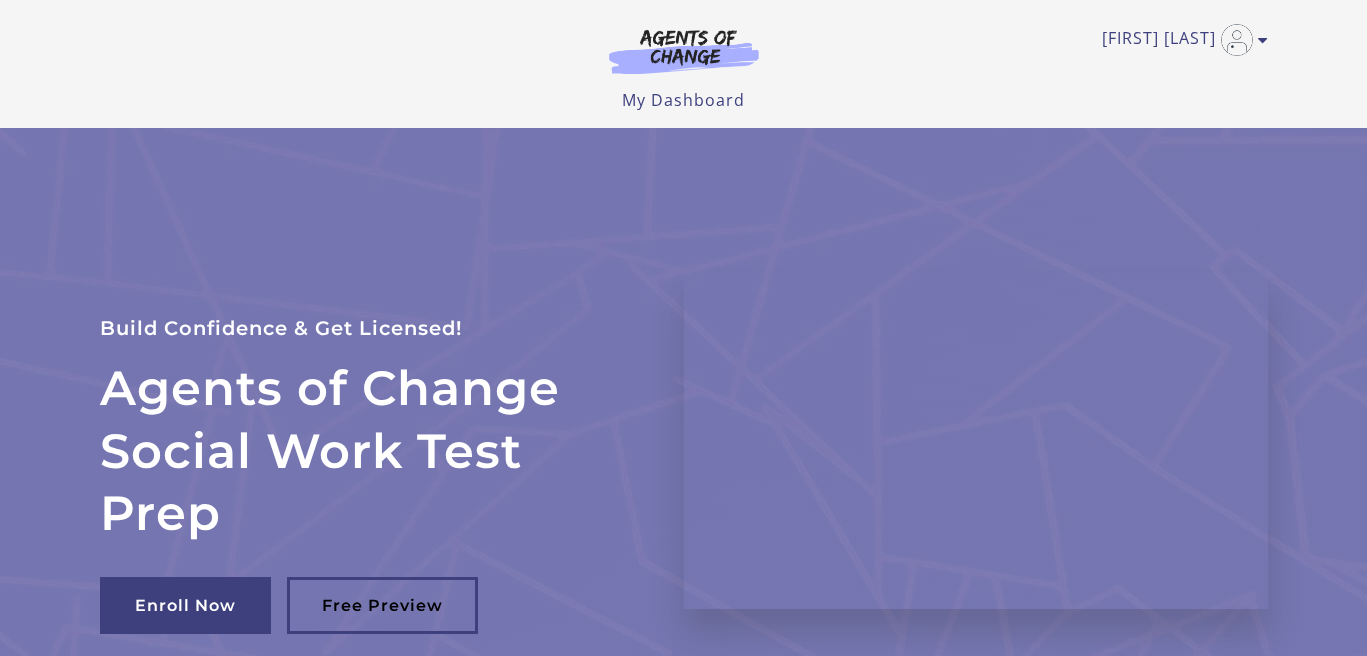 scroll, scrollTop: 0, scrollLeft: 0, axis: both 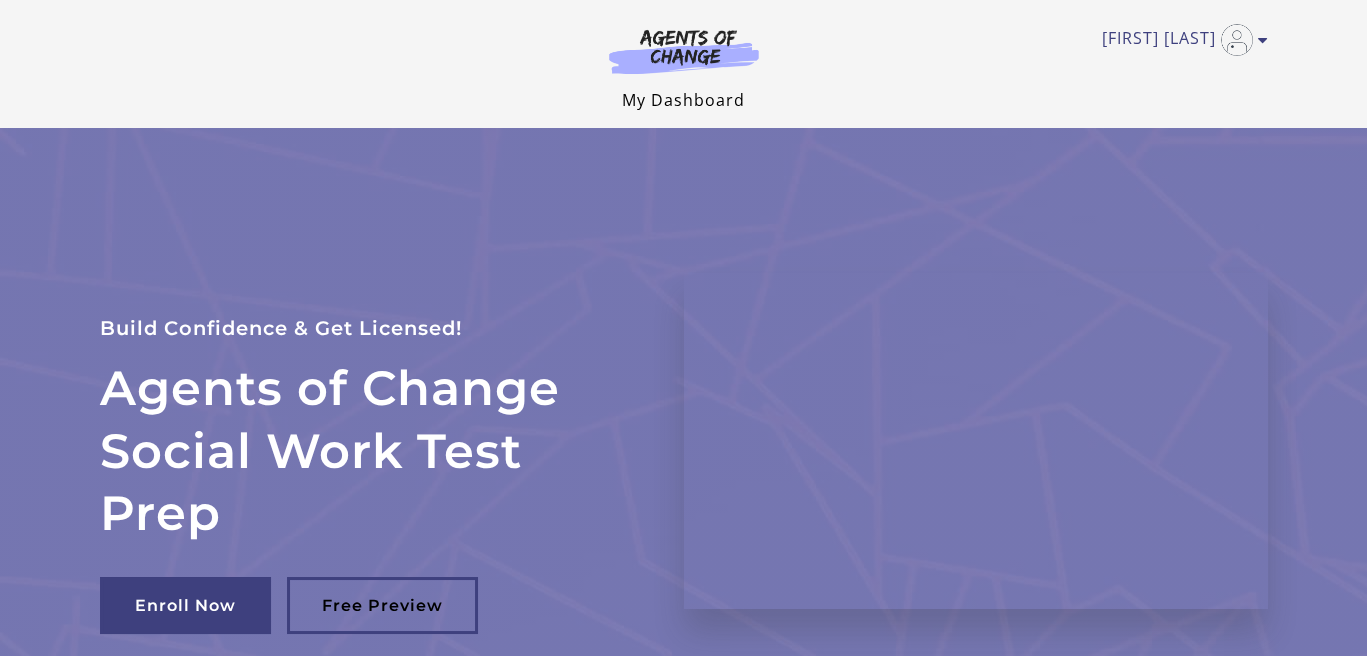 click on "My Dashboard" at bounding box center (683, 100) 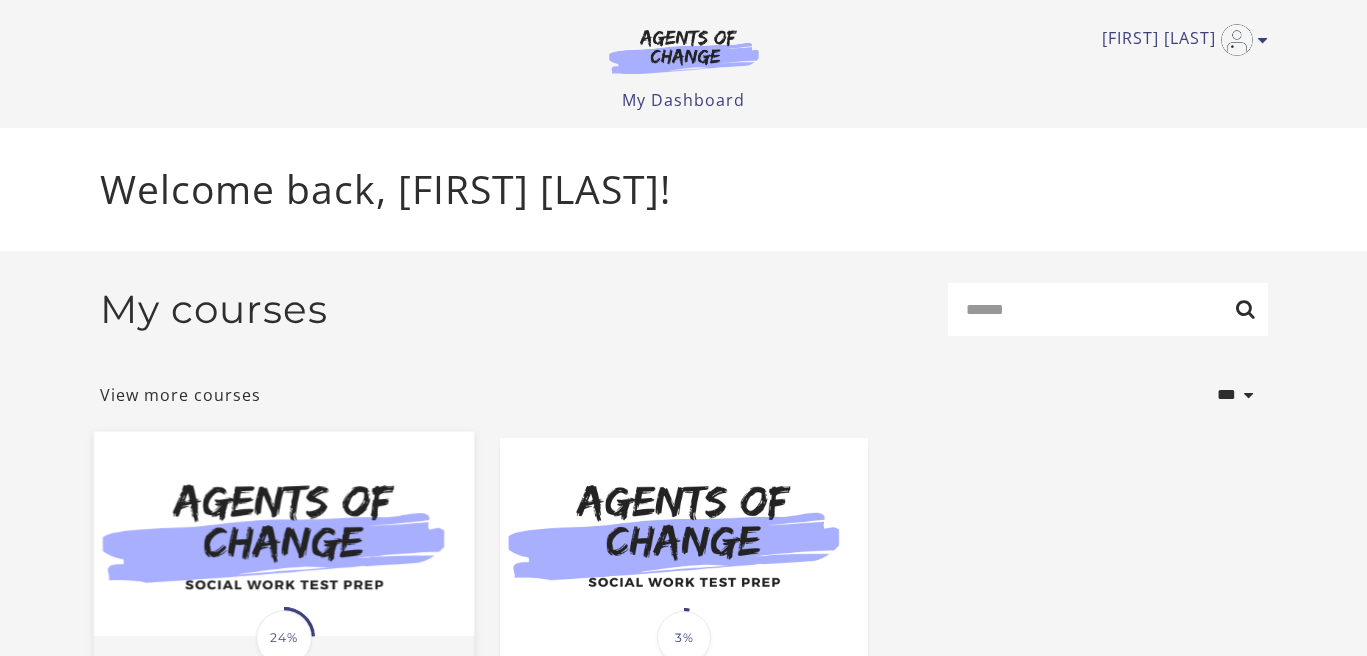scroll, scrollTop: 0, scrollLeft: 0, axis: both 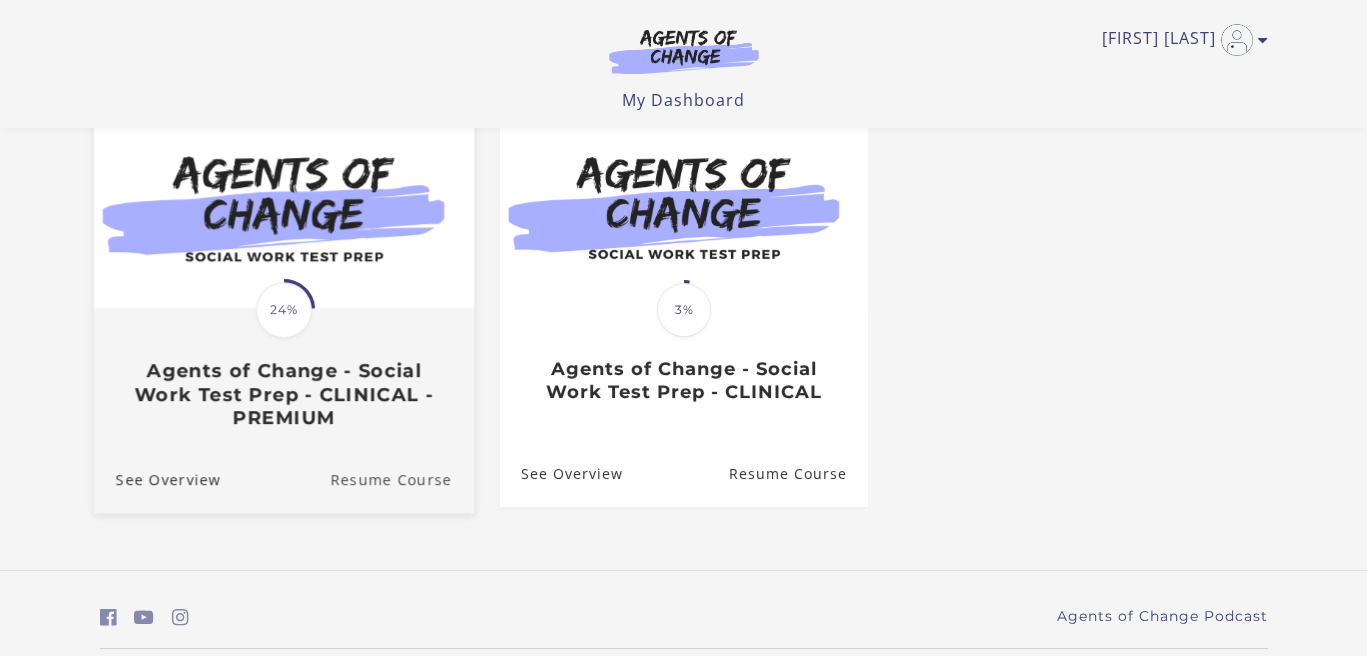 click on "Resume Course" at bounding box center (402, 479) 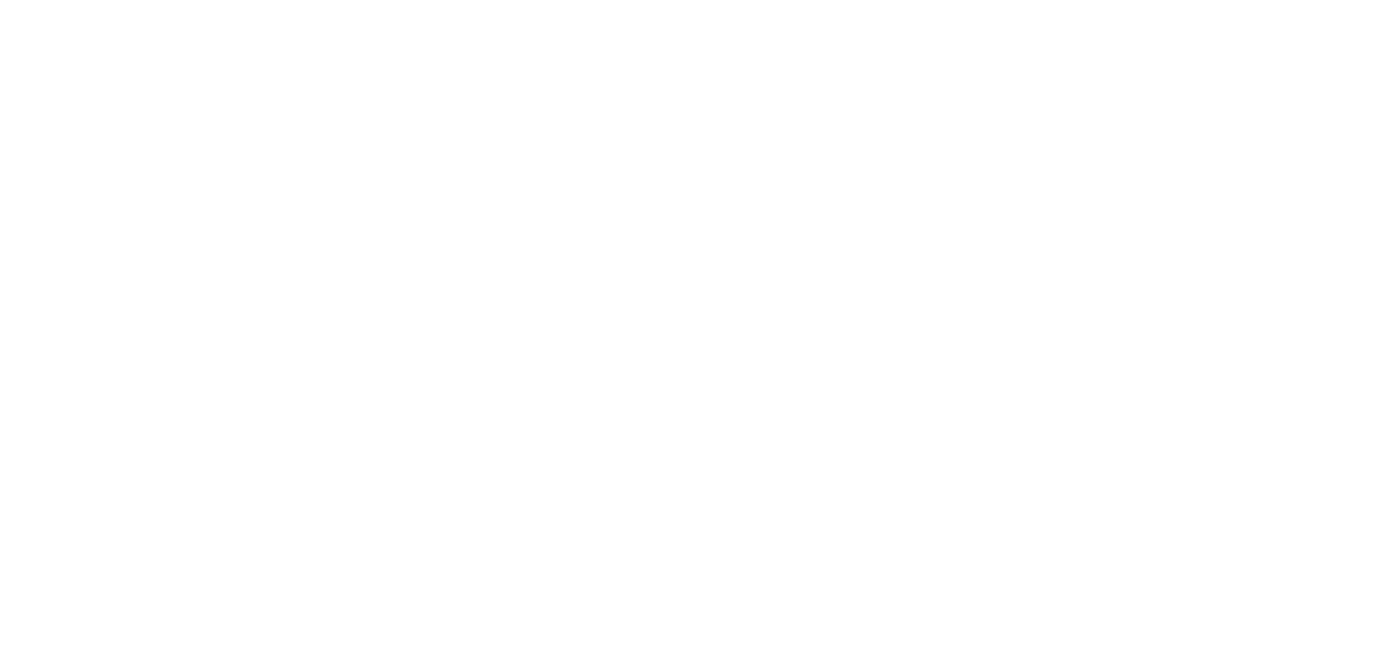 scroll, scrollTop: 0, scrollLeft: 0, axis: both 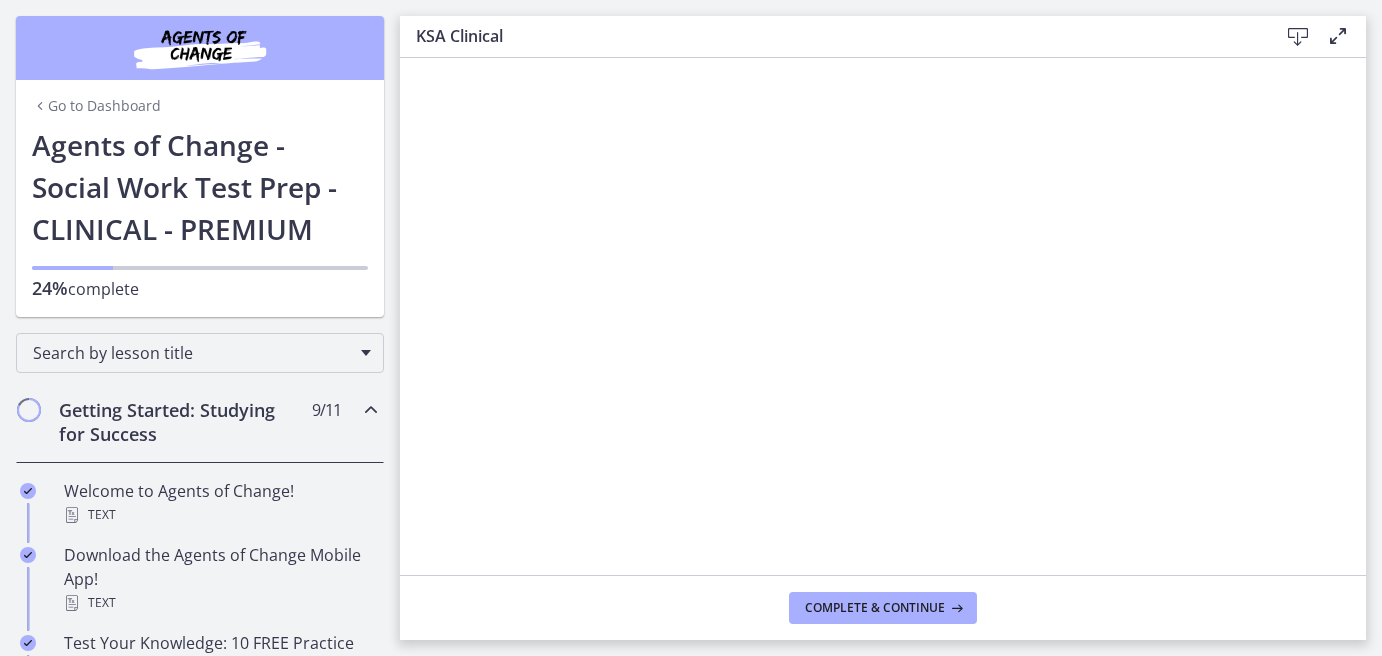 click on "Getting Started: Studying for Success" at bounding box center [181, 422] 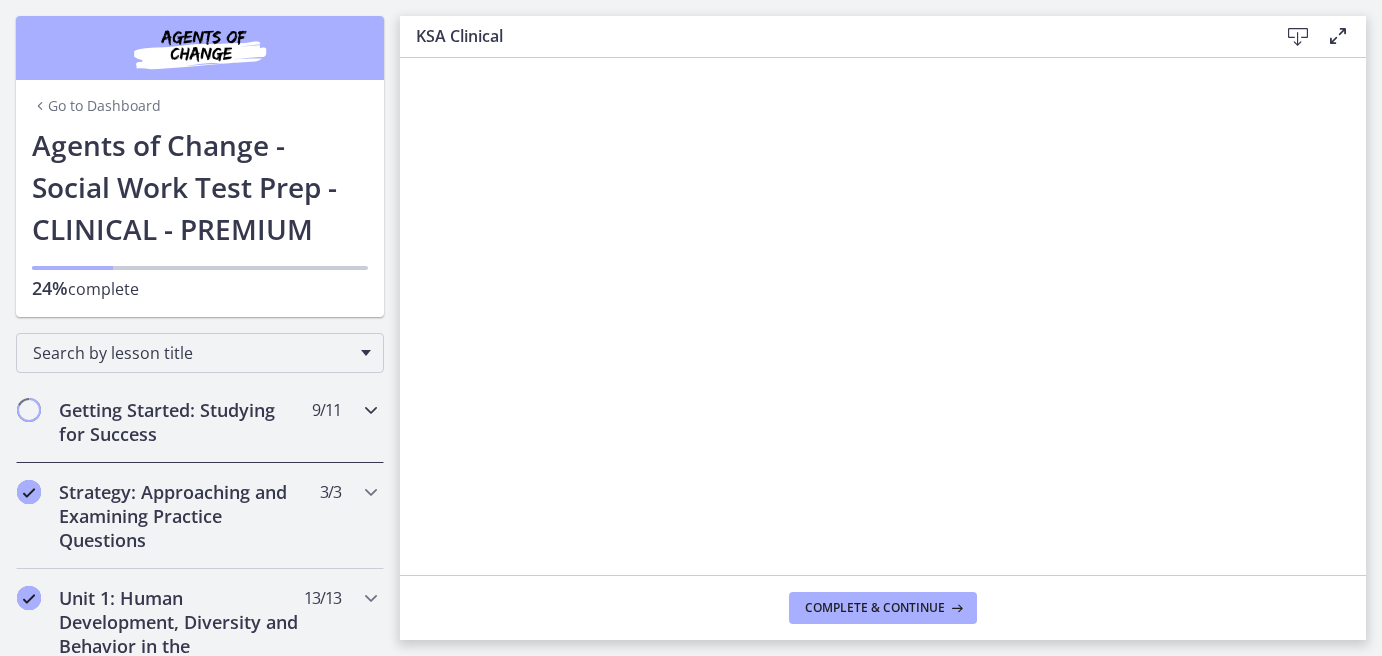 click on "Getting Started: Studying for Success" at bounding box center (181, 422) 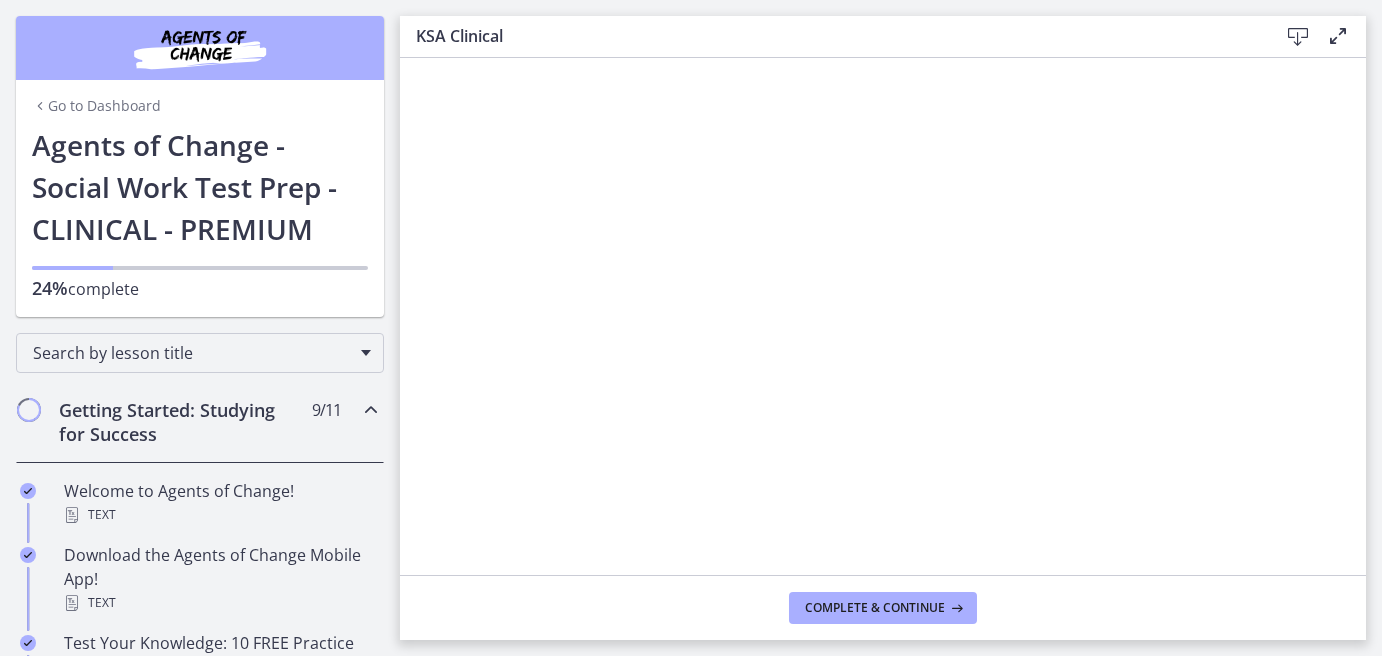 click at bounding box center [29, 410] 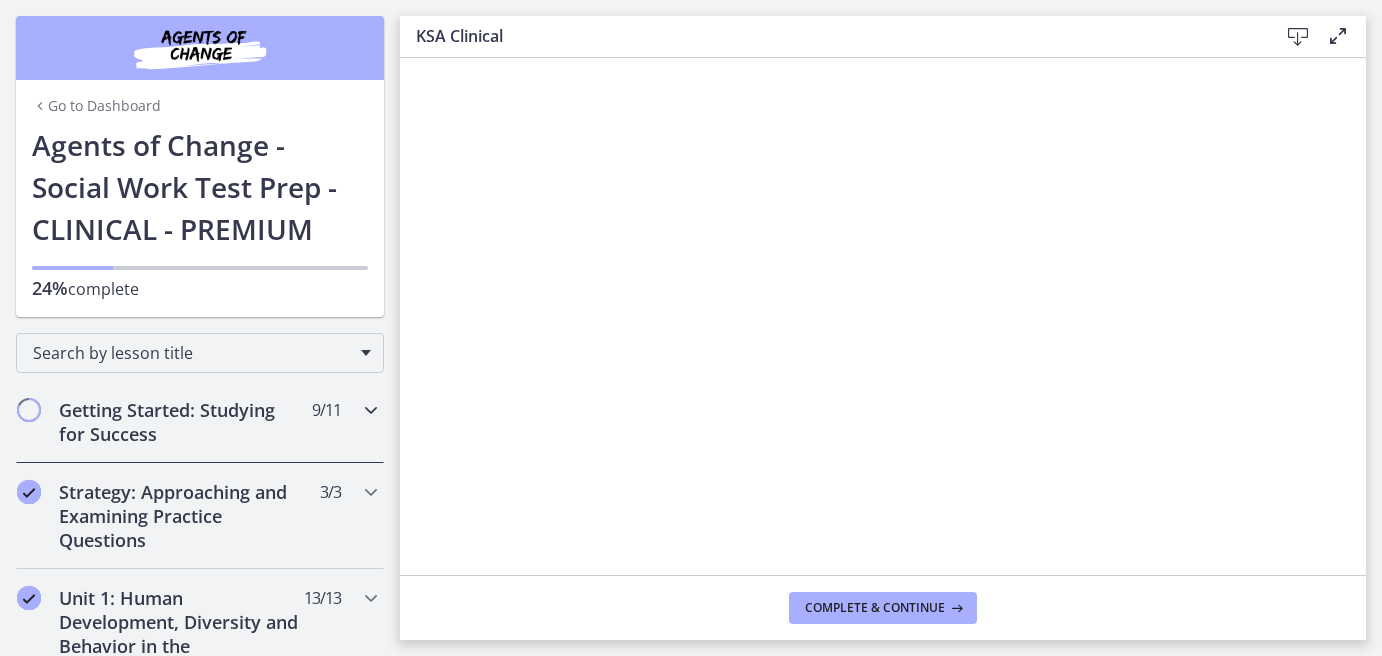click on "Getting Started: Studying for Success" at bounding box center (181, 422) 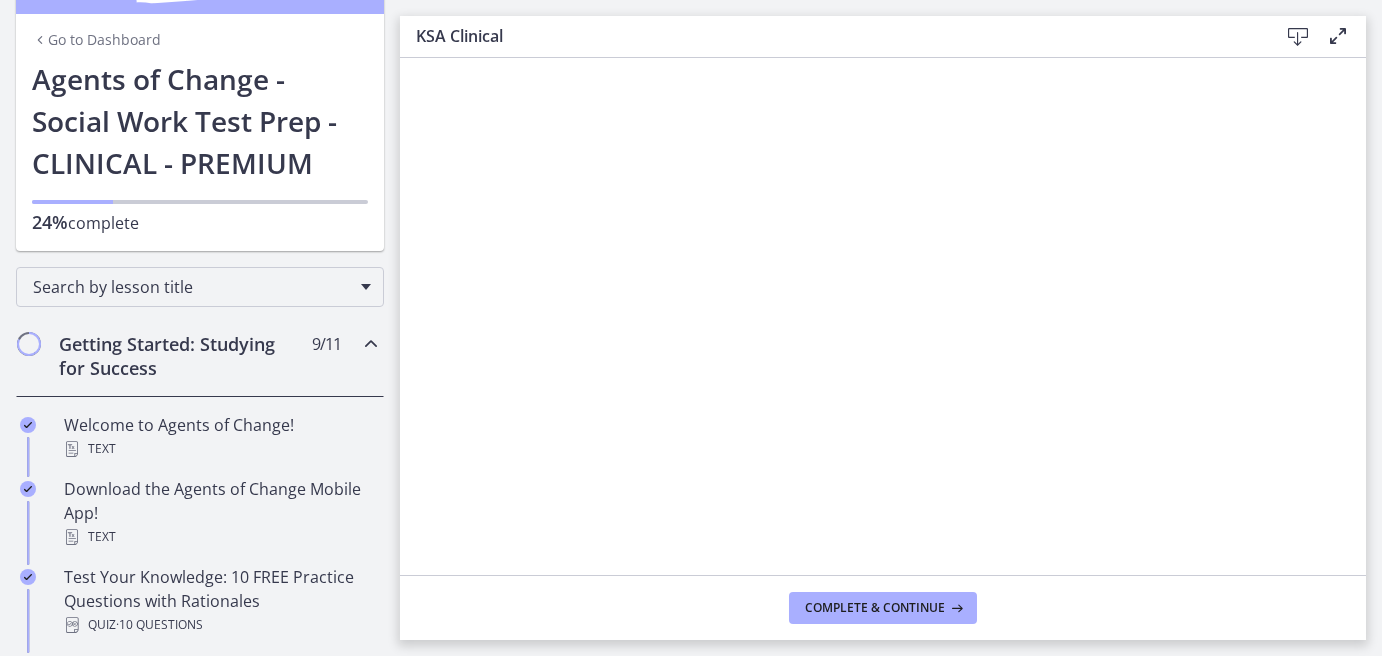 scroll, scrollTop: 100, scrollLeft: 0, axis: vertical 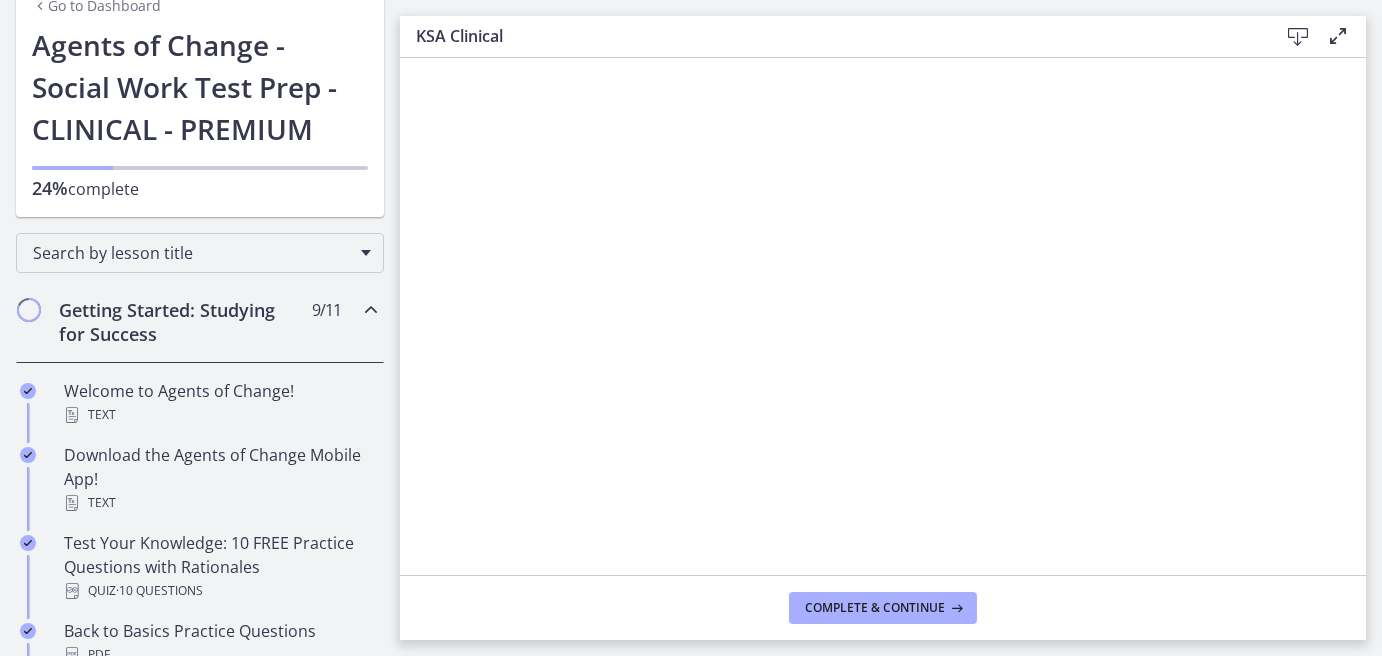 click on "Getting Started: Studying for Success" at bounding box center [181, 322] 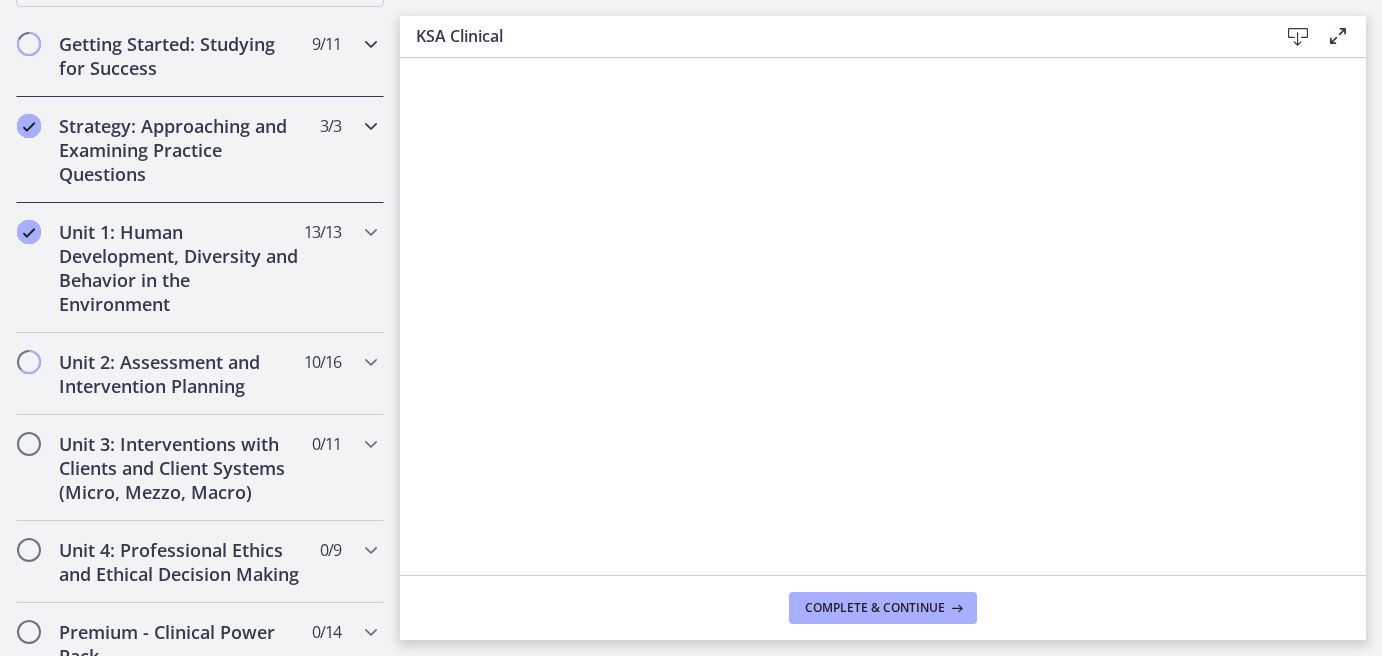 scroll, scrollTop: 400, scrollLeft: 0, axis: vertical 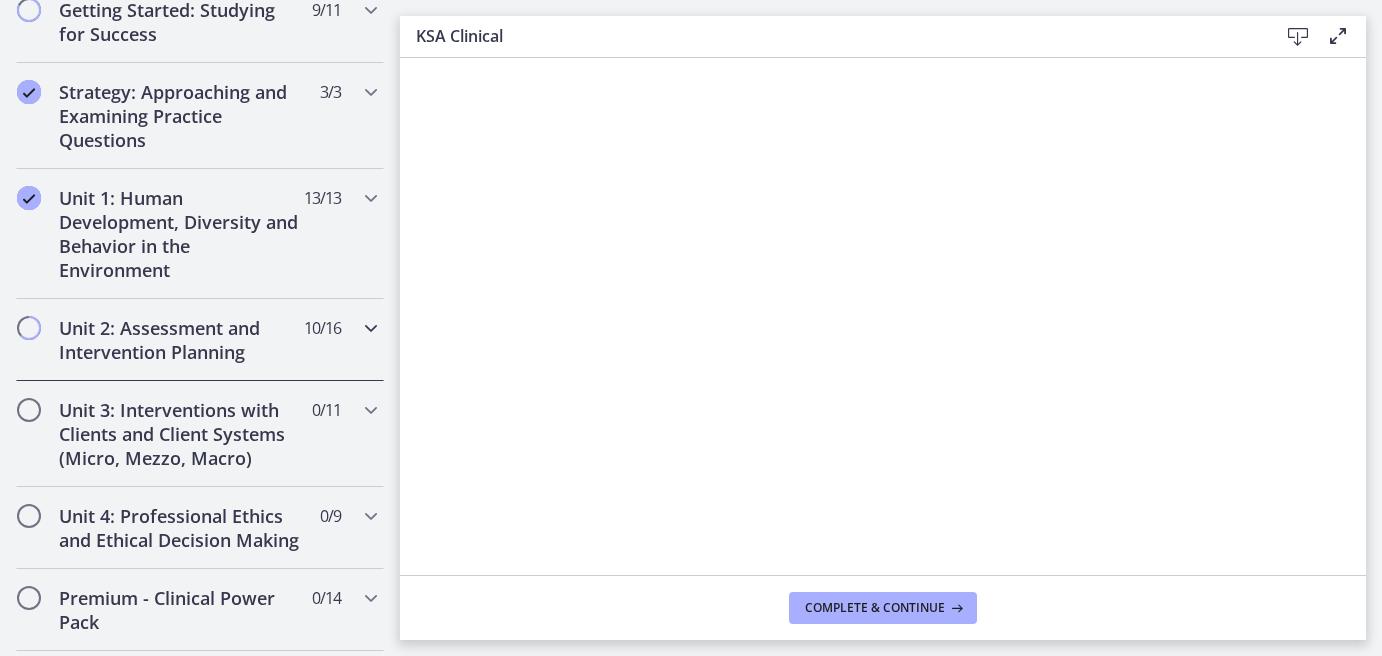 click on "Unit 2: Assessment and Intervention Planning" at bounding box center (181, 340) 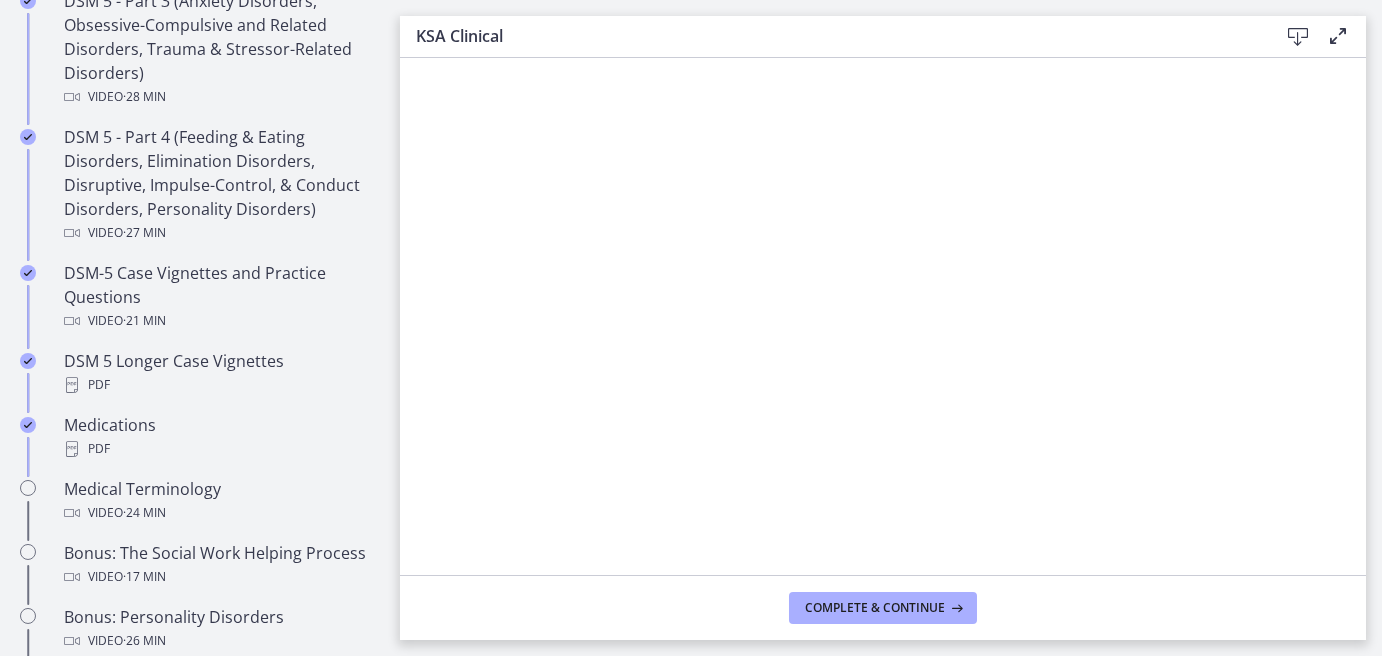 scroll, scrollTop: 1300, scrollLeft: 0, axis: vertical 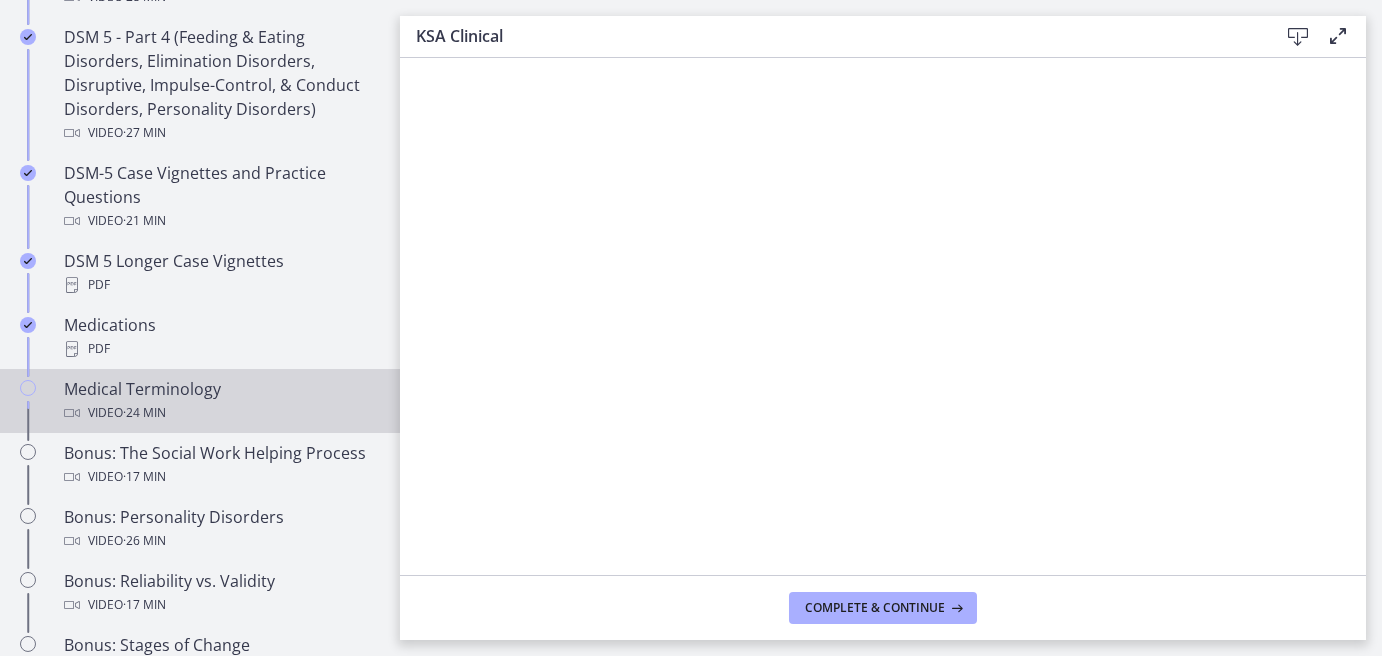 click on "Medical Terminology
Video
·  24 min" at bounding box center (220, 401) 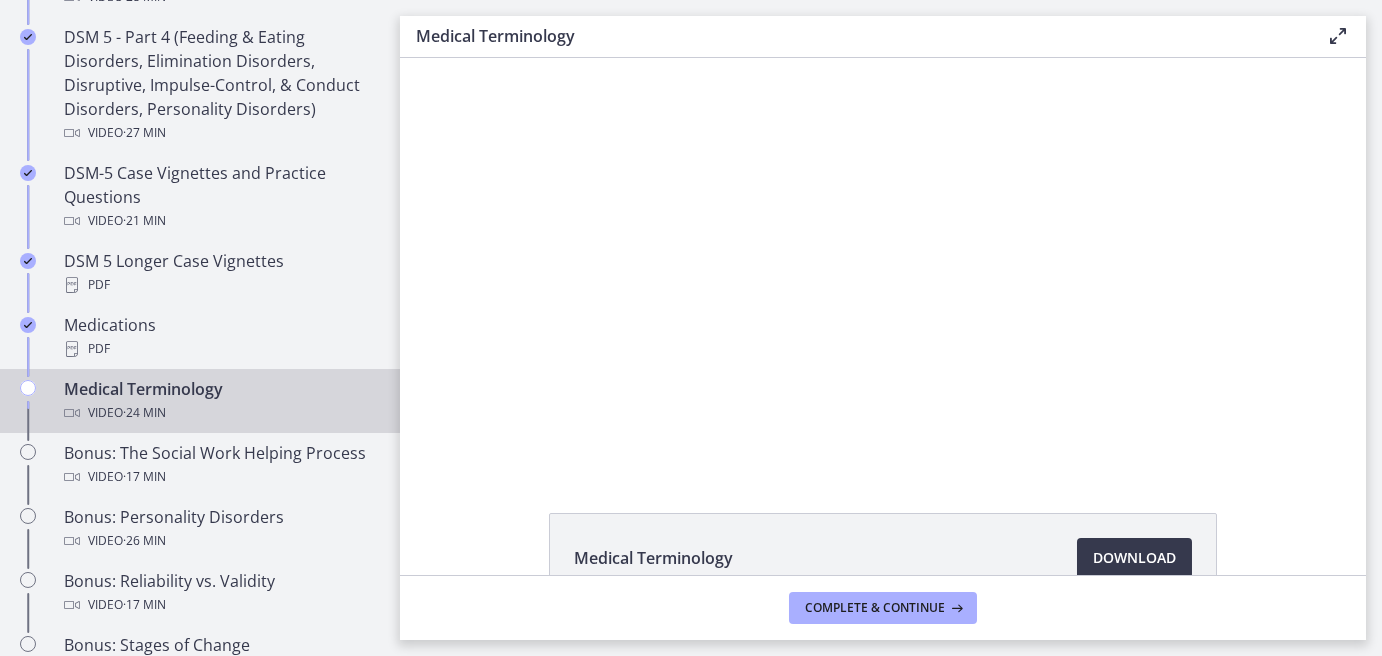scroll, scrollTop: 0, scrollLeft: 0, axis: both 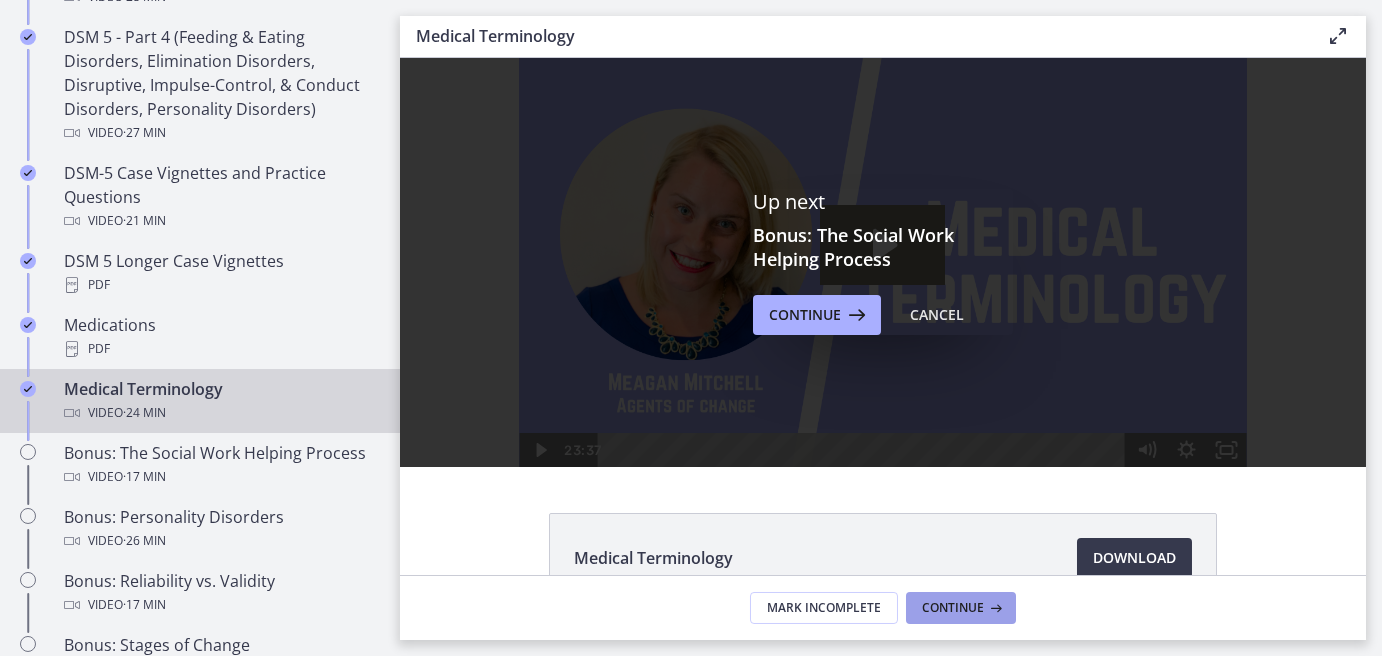 click on "Continue" at bounding box center [953, 608] 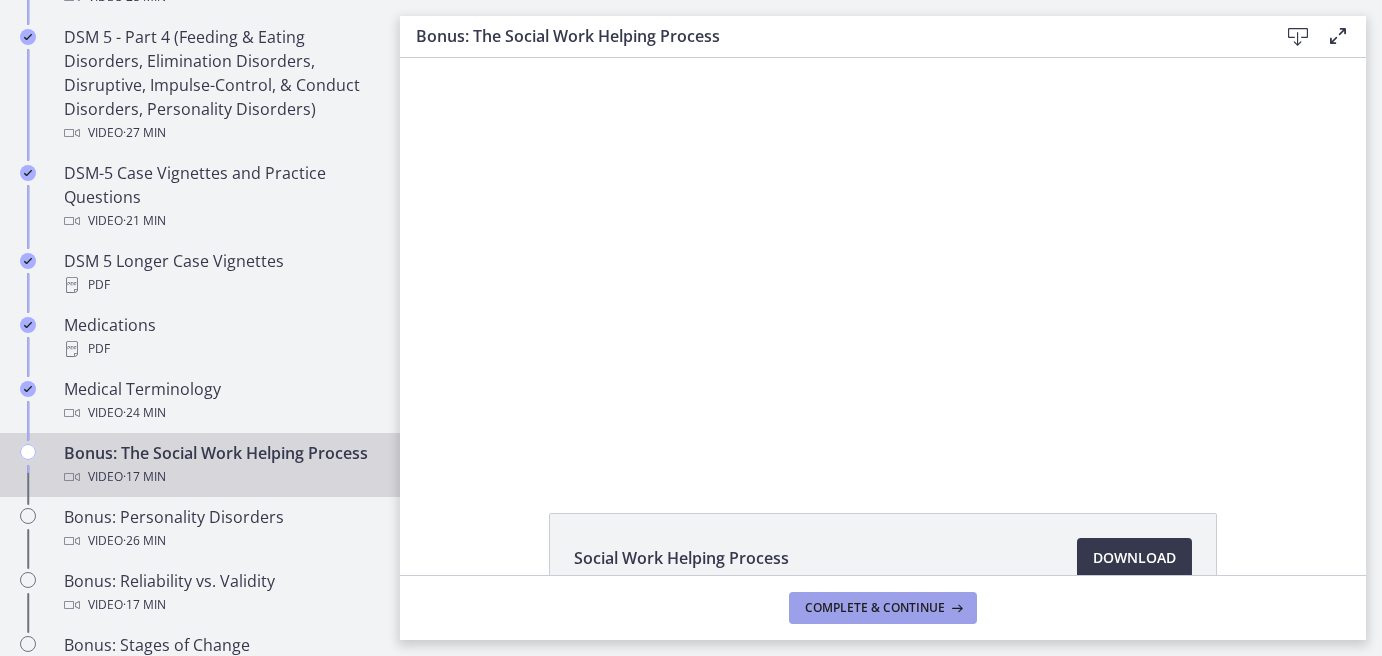 scroll, scrollTop: 0, scrollLeft: 0, axis: both 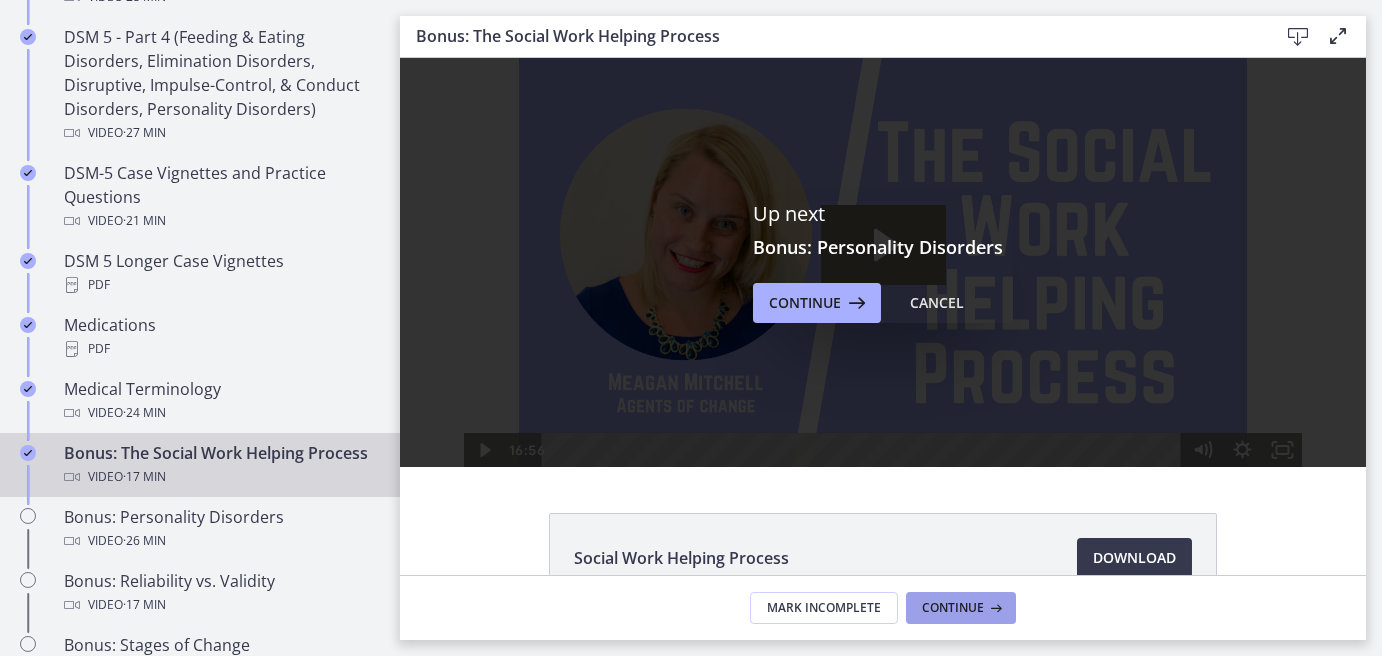 click on "Continue" at bounding box center (953, 608) 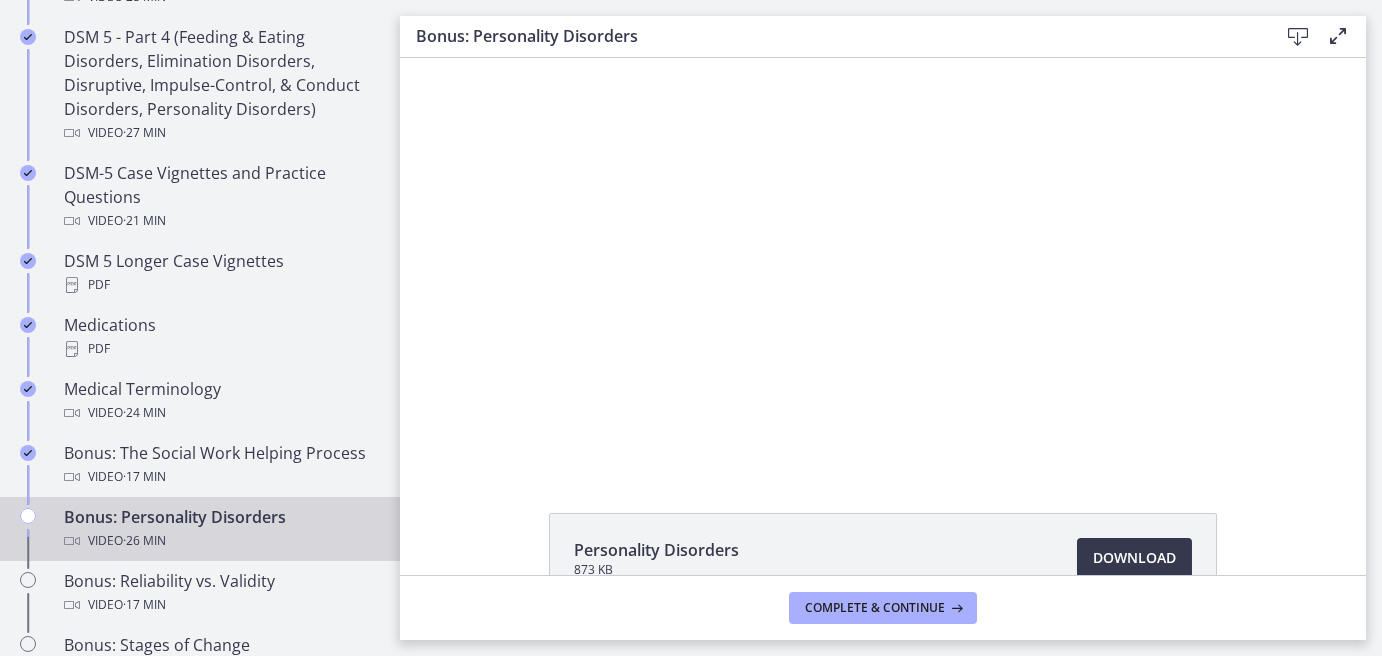 scroll, scrollTop: 0, scrollLeft: 0, axis: both 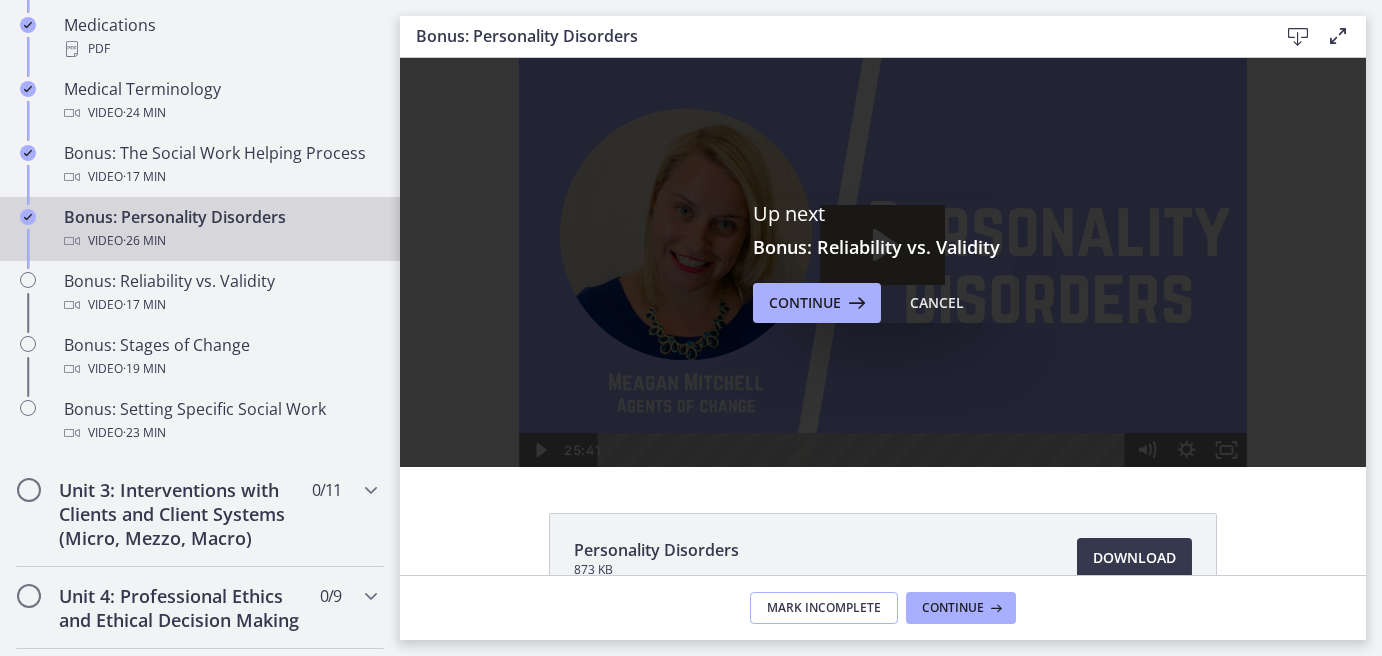 click on "Mark Incomplete" at bounding box center [824, 608] 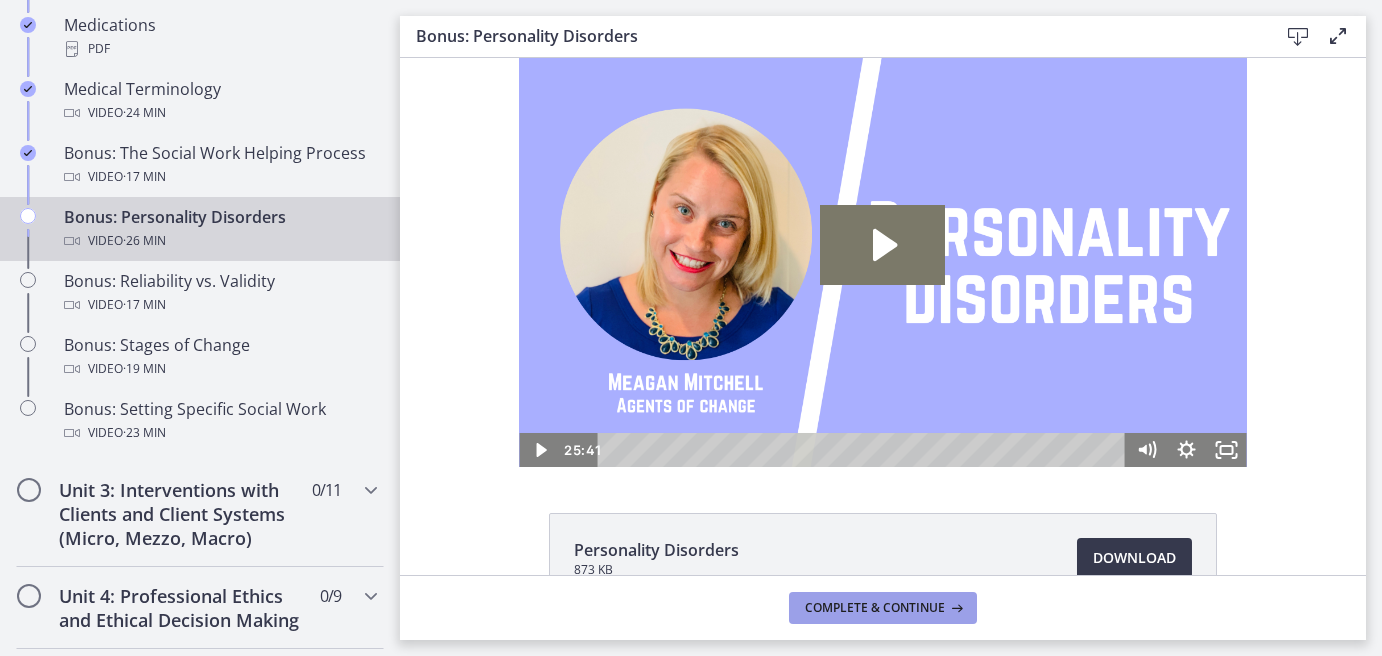 click on "Complete & continue" at bounding box center (875, 608) 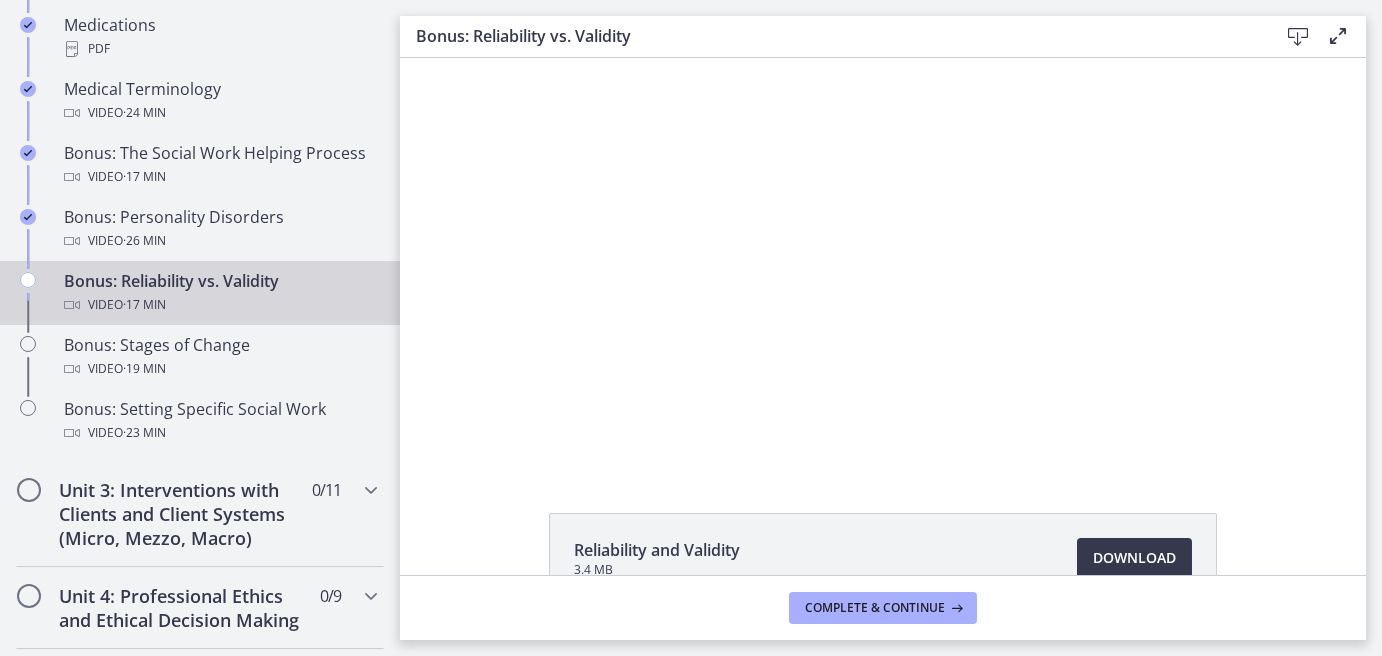 scroll, scrollTop: 0, scrollLeft: 0, axis: both 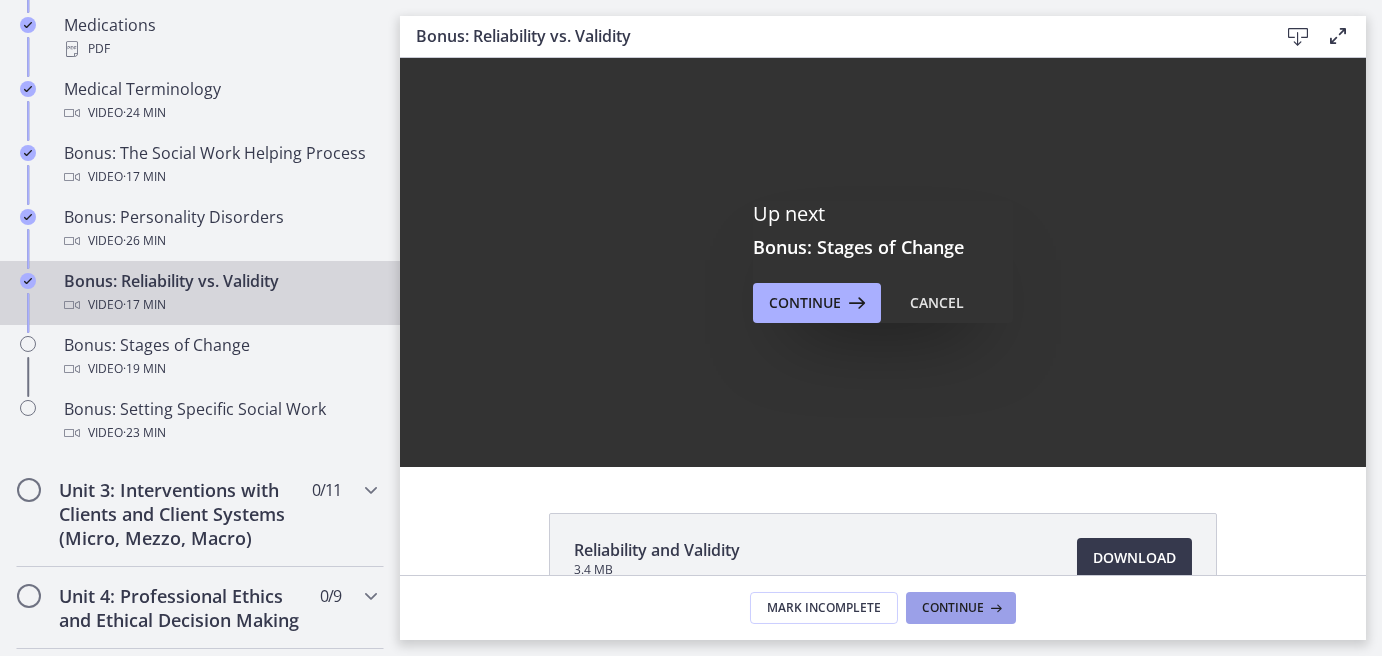 click on "Continue" at bounding box center [953, 608] 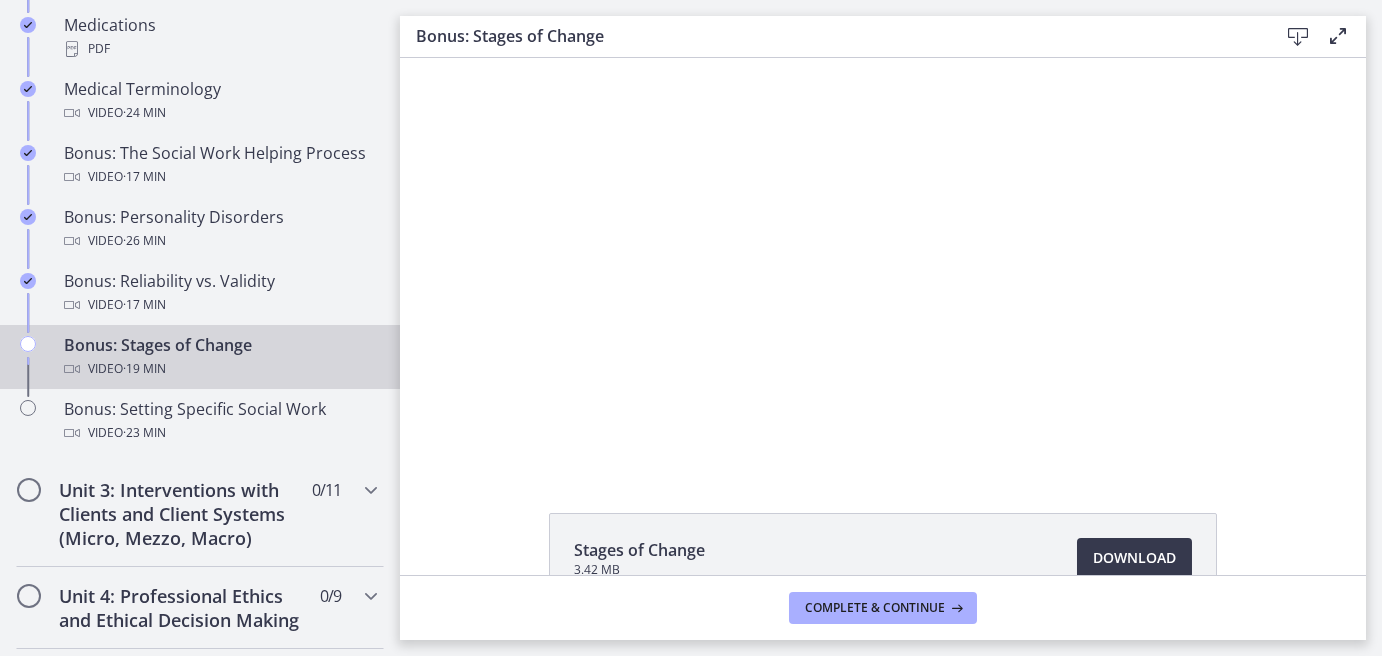 scroll, scrollTop: 0, scrollLeft: 0, axis: both 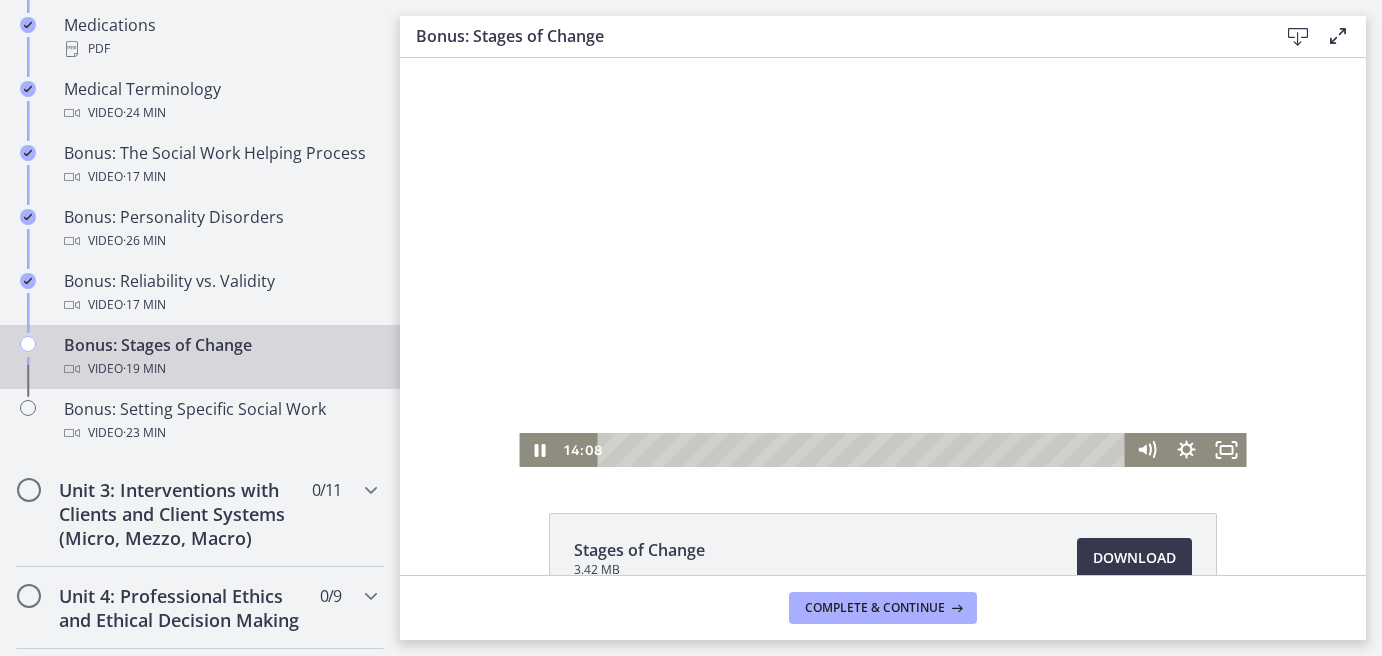 drag, startPoint x: 1062, startPoint y: 448, endPoint x: 979, endPoint y: 475, distance: 87.28116 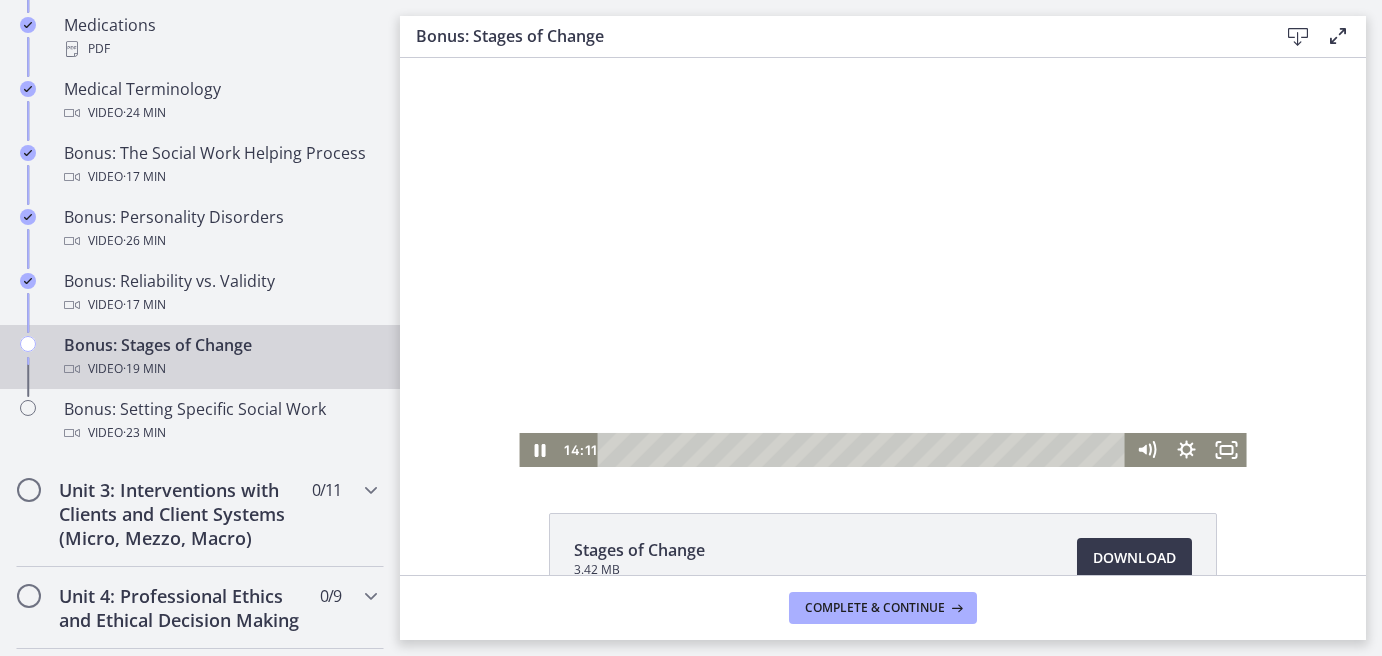 click at bounding box center (882, 262) 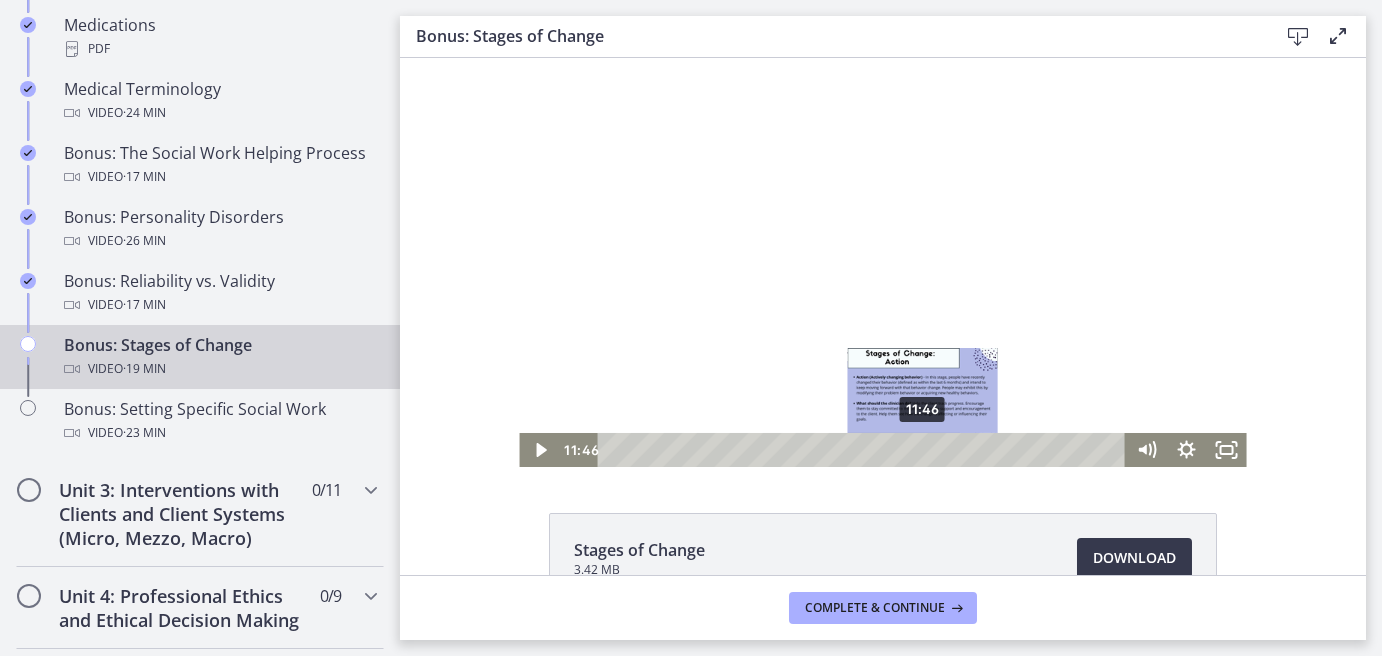 drag, startPoint x: 978, startPoint y: 452, endPoint x: 916, endPoint y: 454, distance: 62.03225 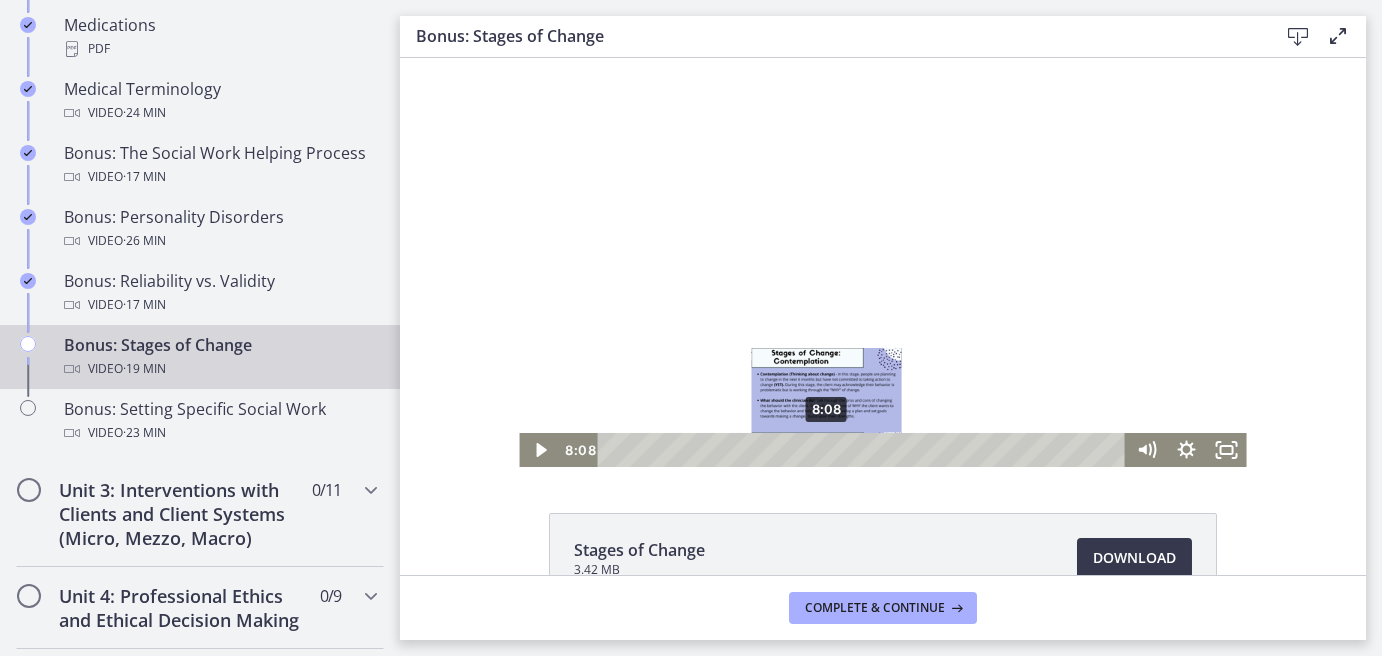 drag, startPoint x: 916, startPoint y: 454, endPoint x: 820, endPoint y: 454, distance: 96 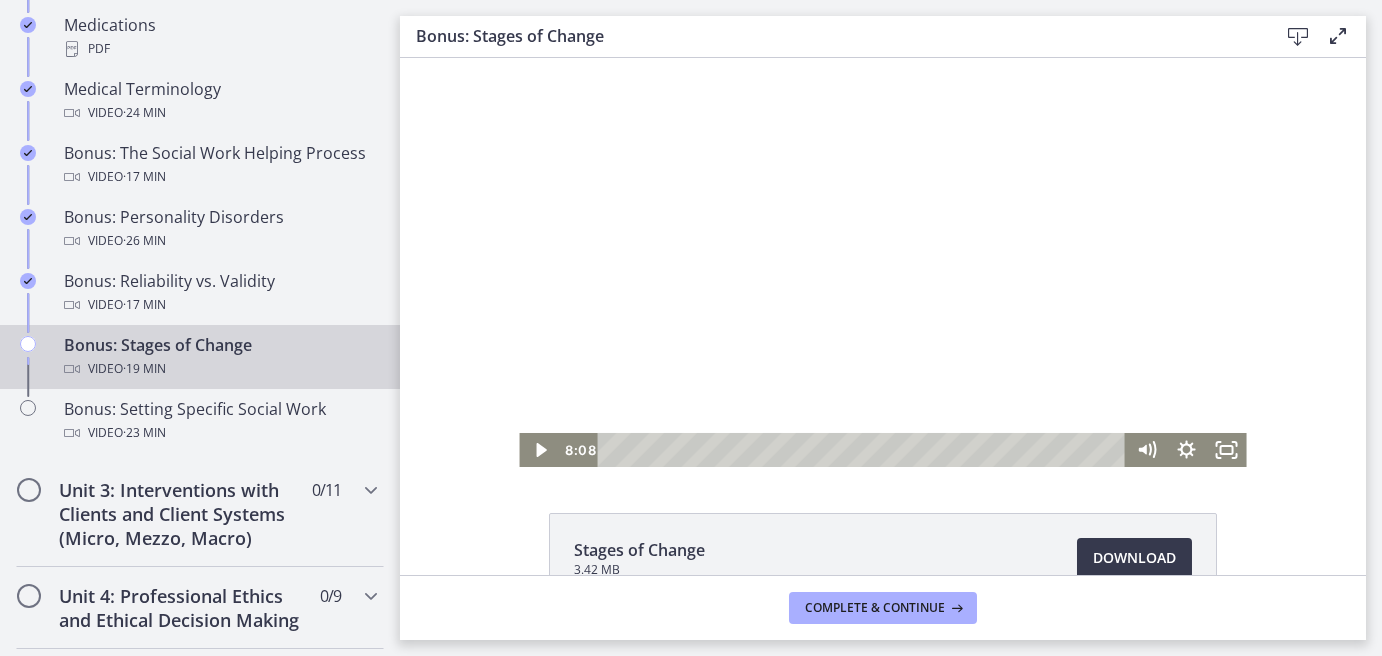 click at bounding box center [882, 262] 